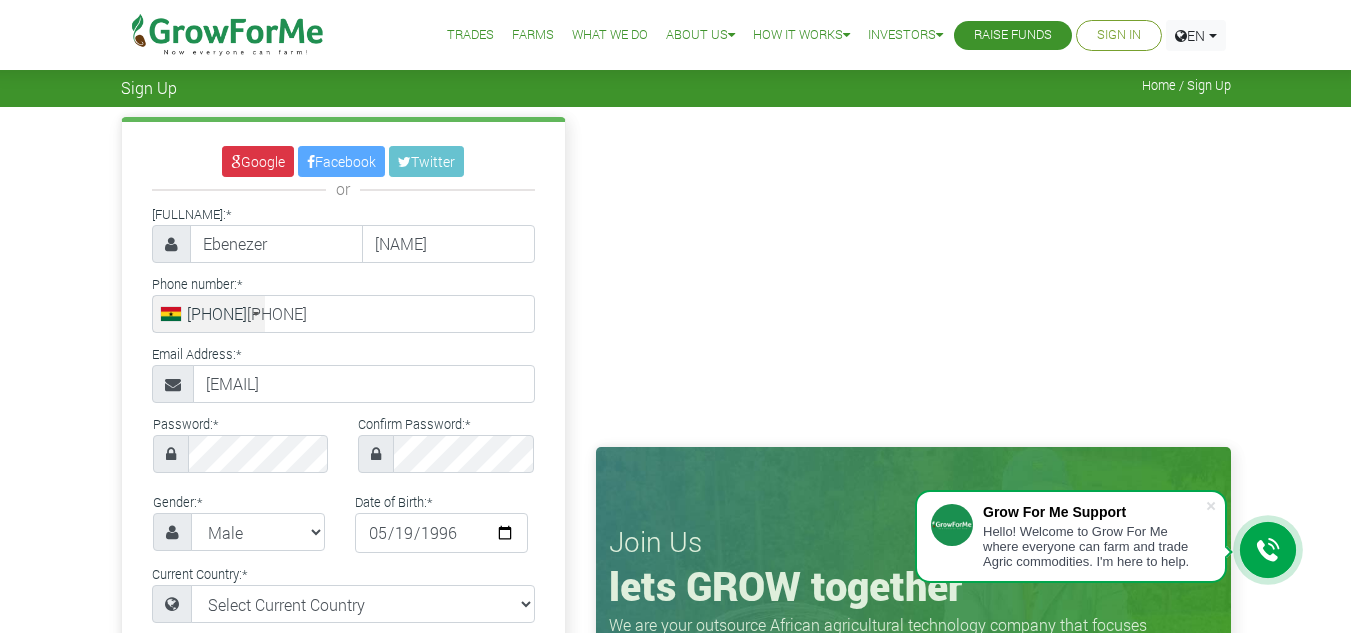 select on "[CITY]" 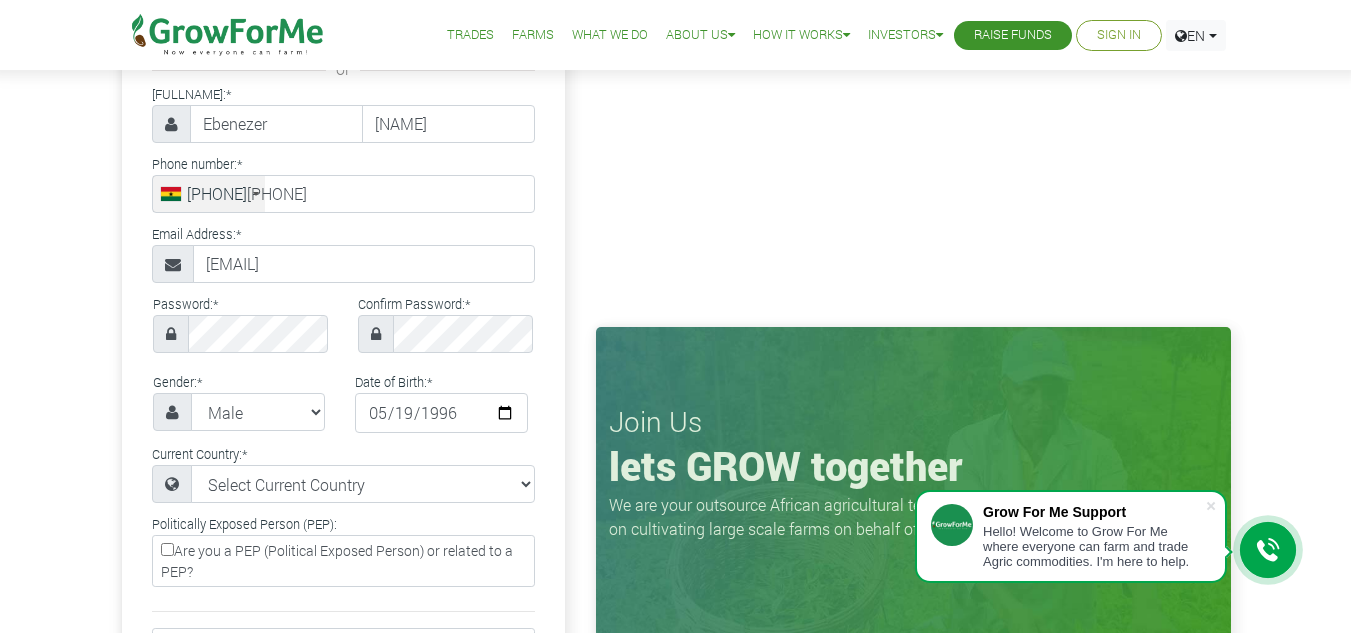 scroll, scrollTop: 120, scrollLeft: 0, axis: vertical 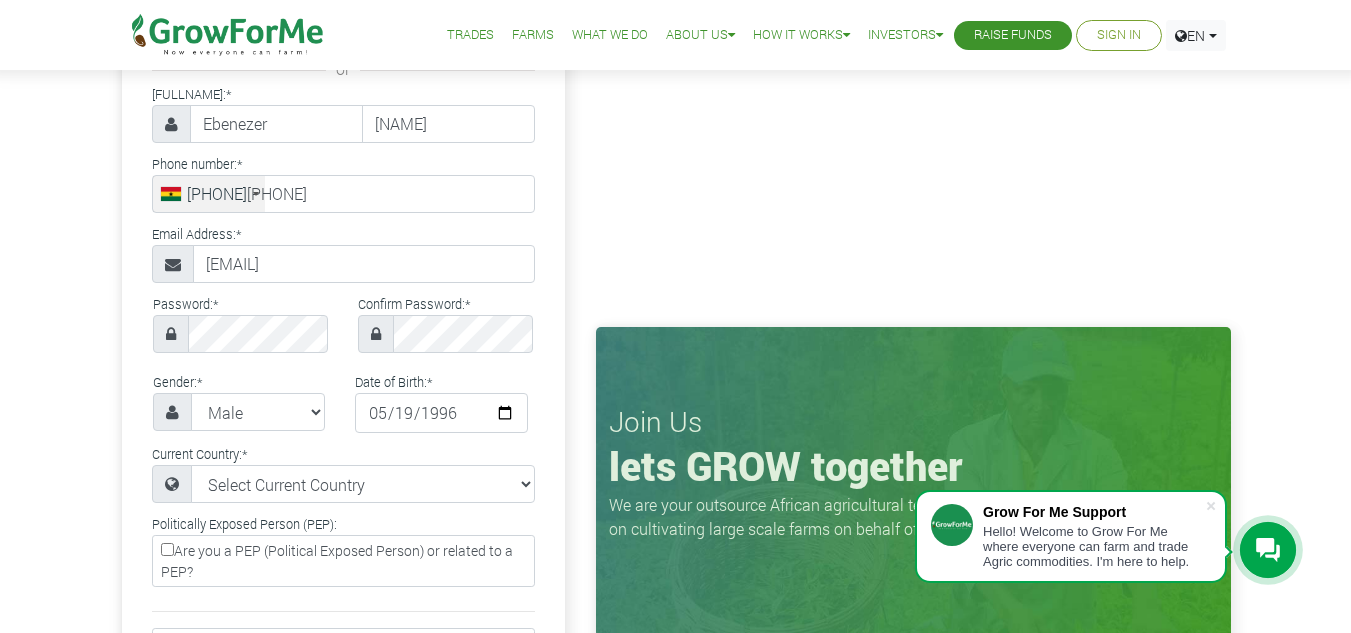 type on "55 222 7911" 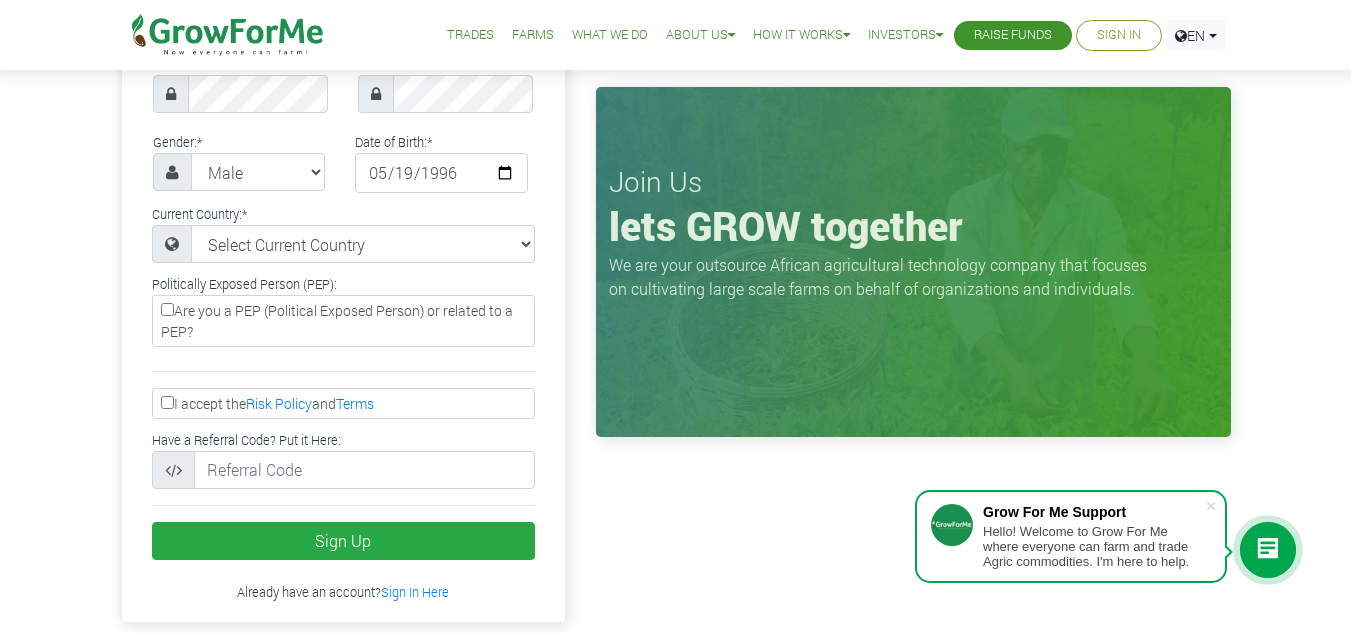 scroll, scrollTop: 400, scrollLeft: 0, axis: vertical 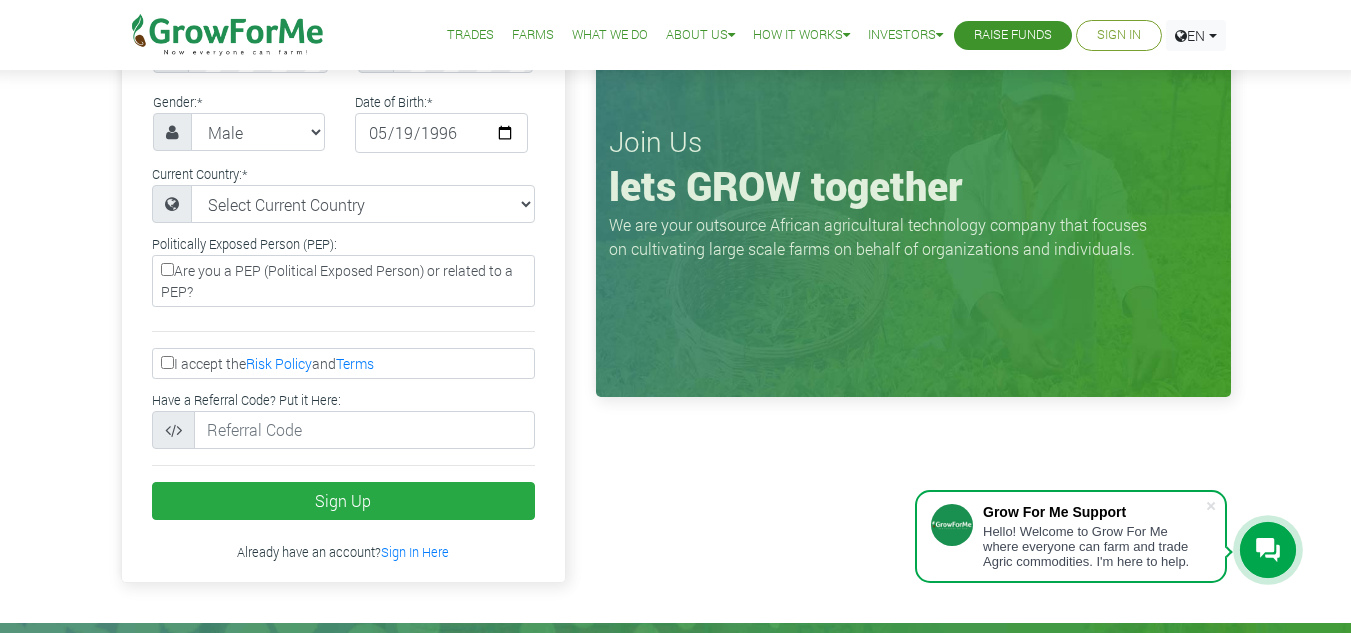 click on "I accept the   Risk Policy    and  Terms" at bounding box center [167, 362] 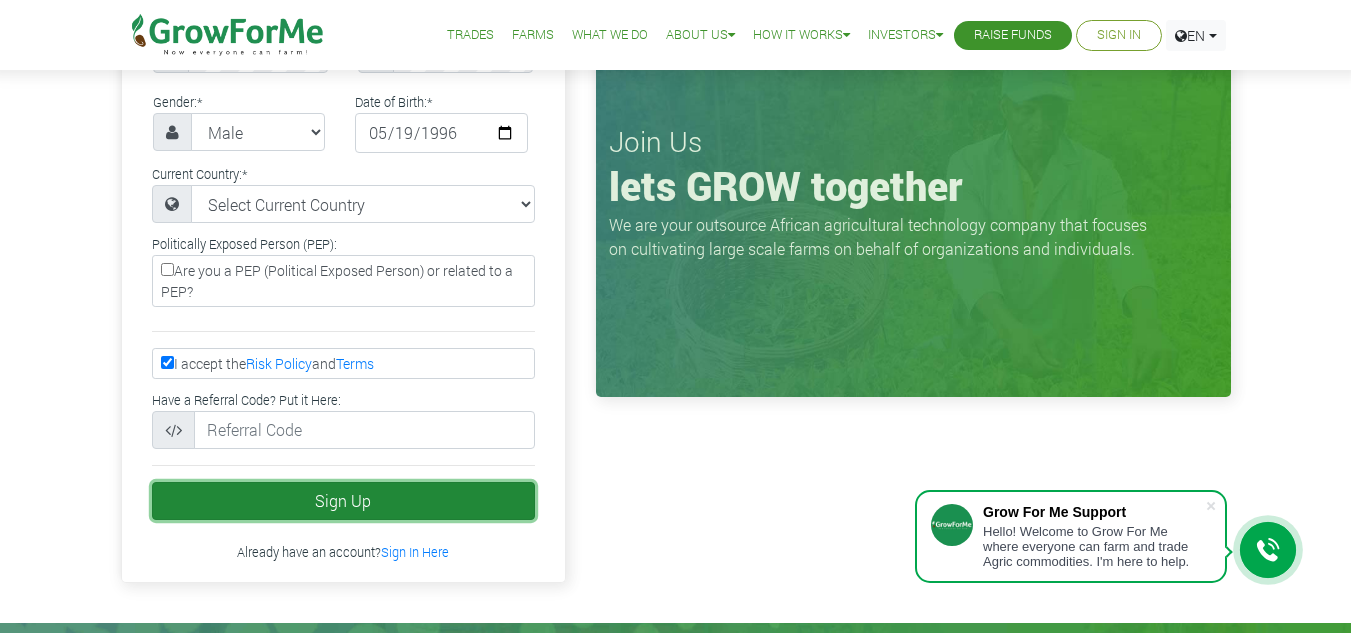 click on "Sign Up" at bounding box center [343, 501] 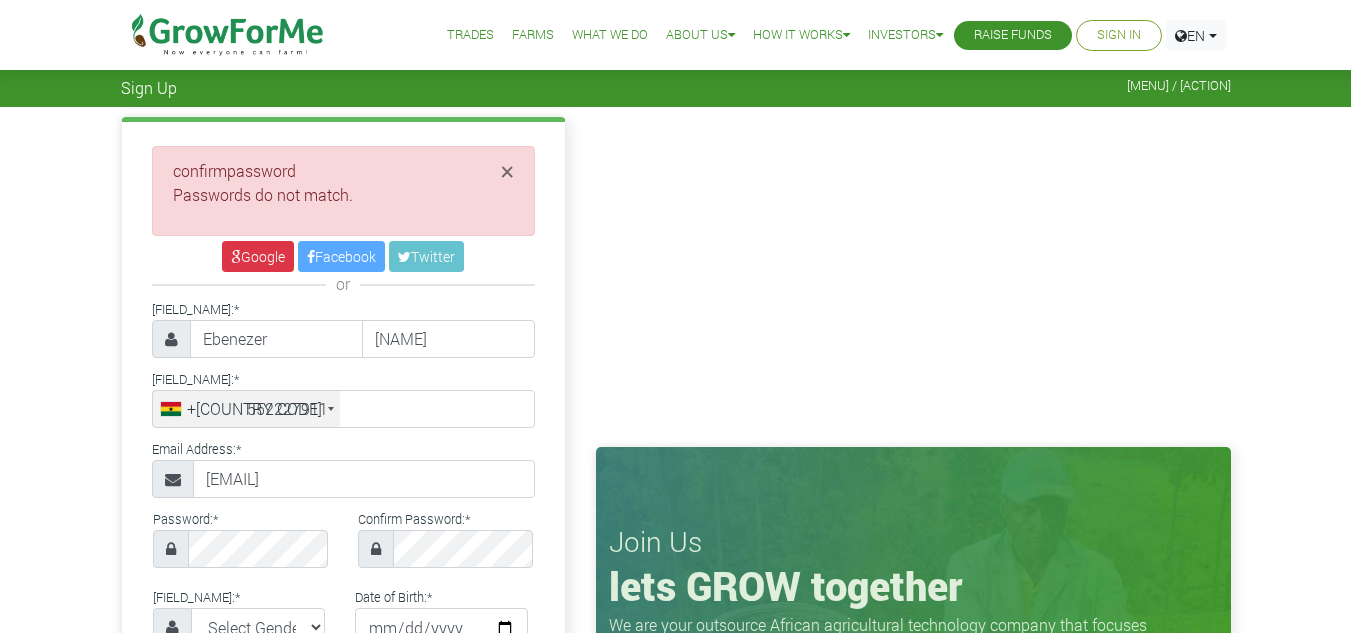 scroll, scrollTop: 0, scrollLeft: 0, axis: both 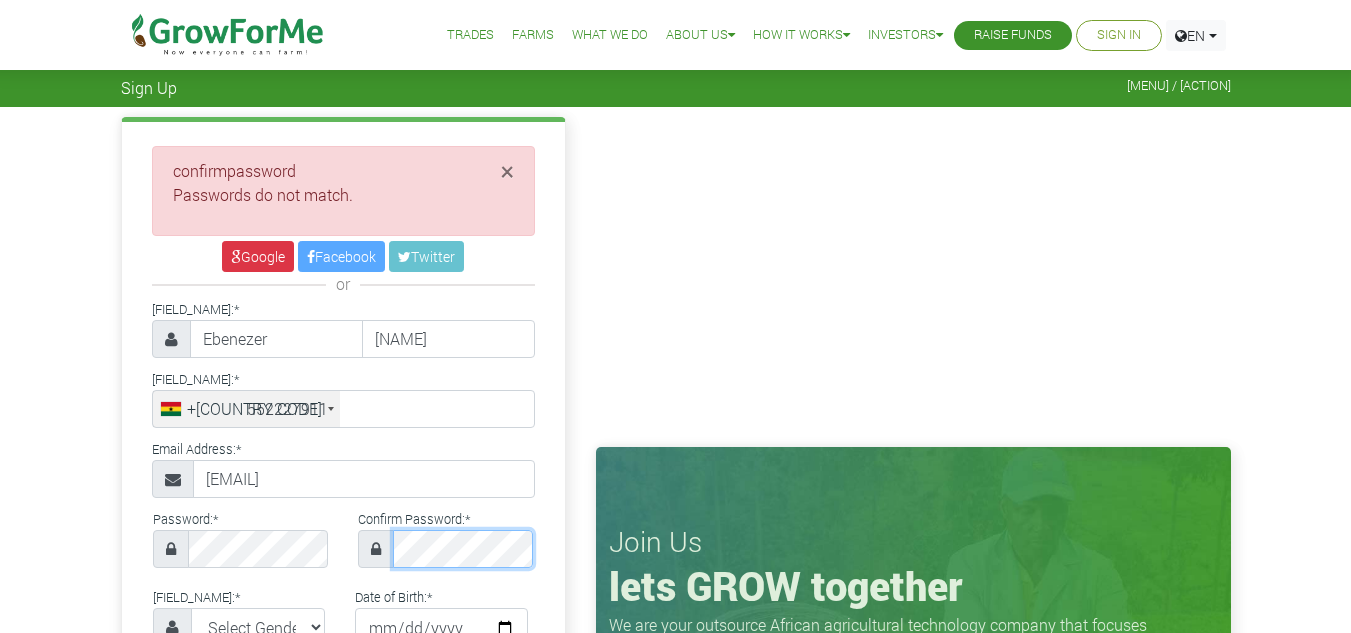 click at bounding box center (445, 549) 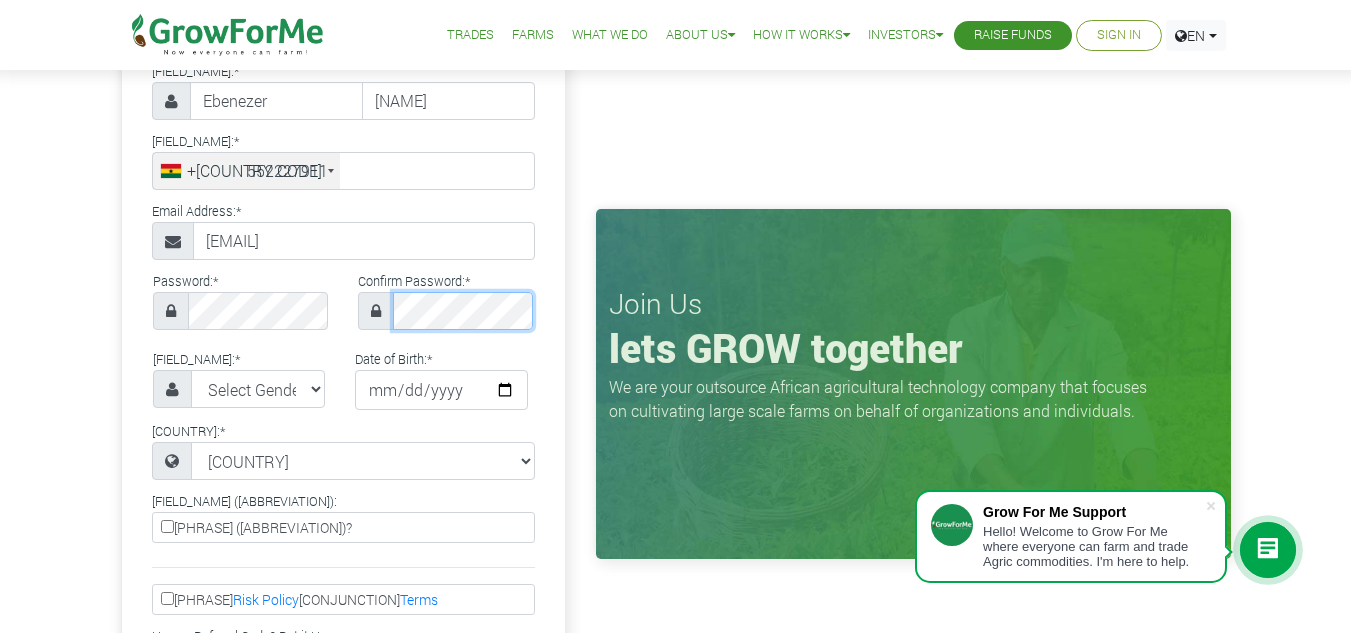scroll, scrollTop: 280, scrollLeft: 0, axis: vertical 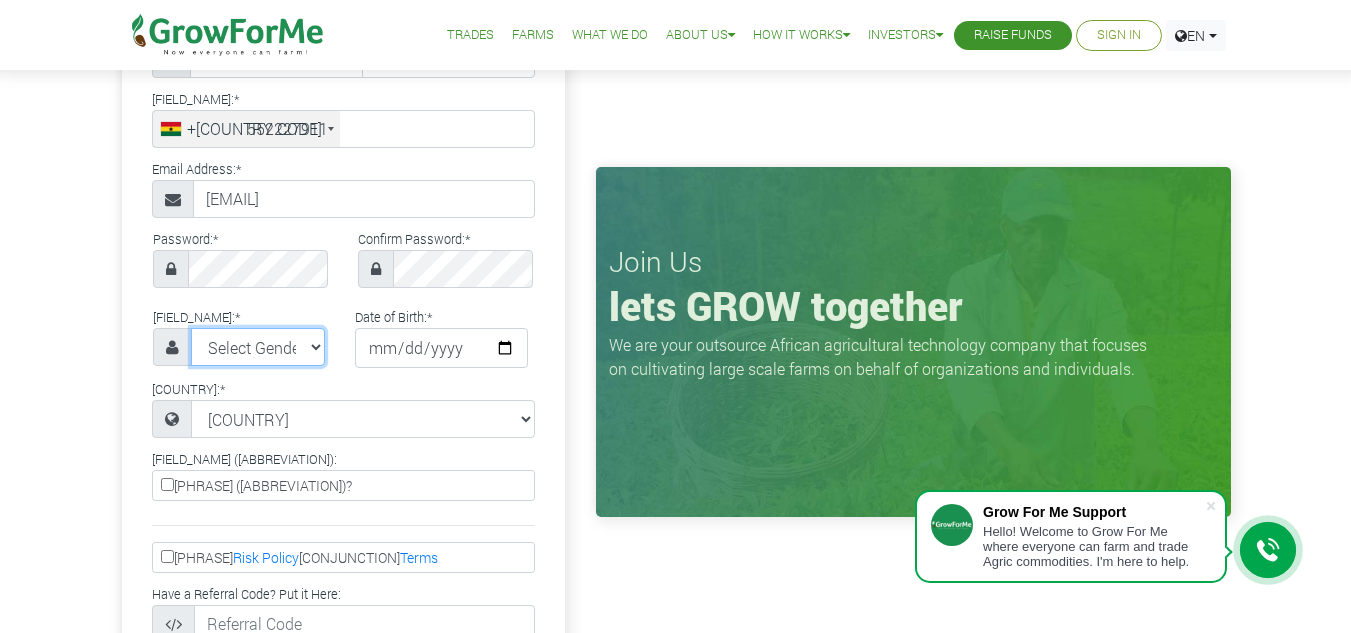click on "Select Gender
Female
Male" at bounding box center [258, 347] 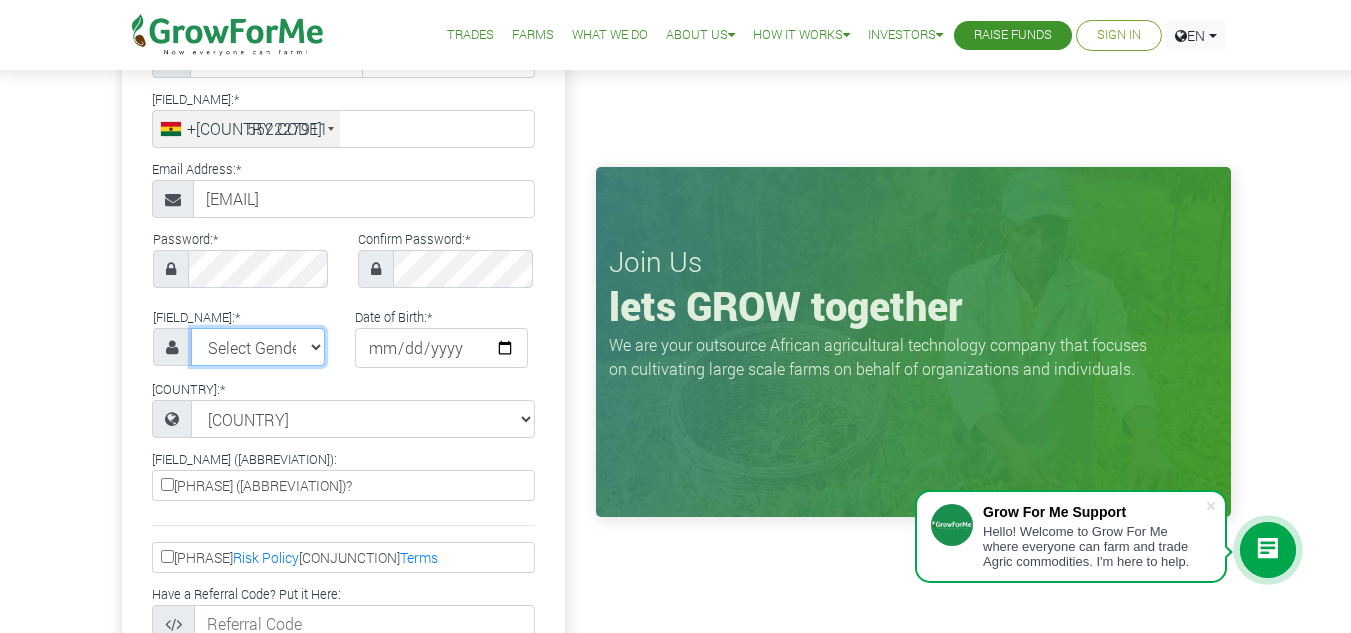 select on "Male" 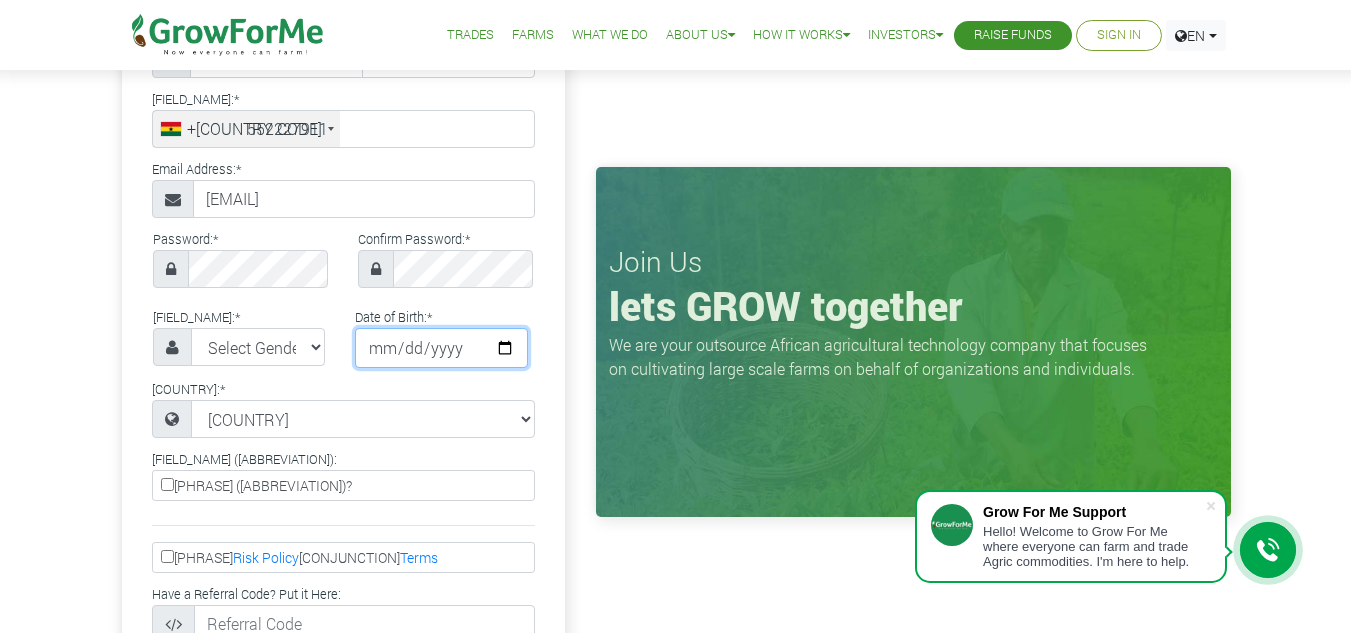 click at bounding box center [441, 348] 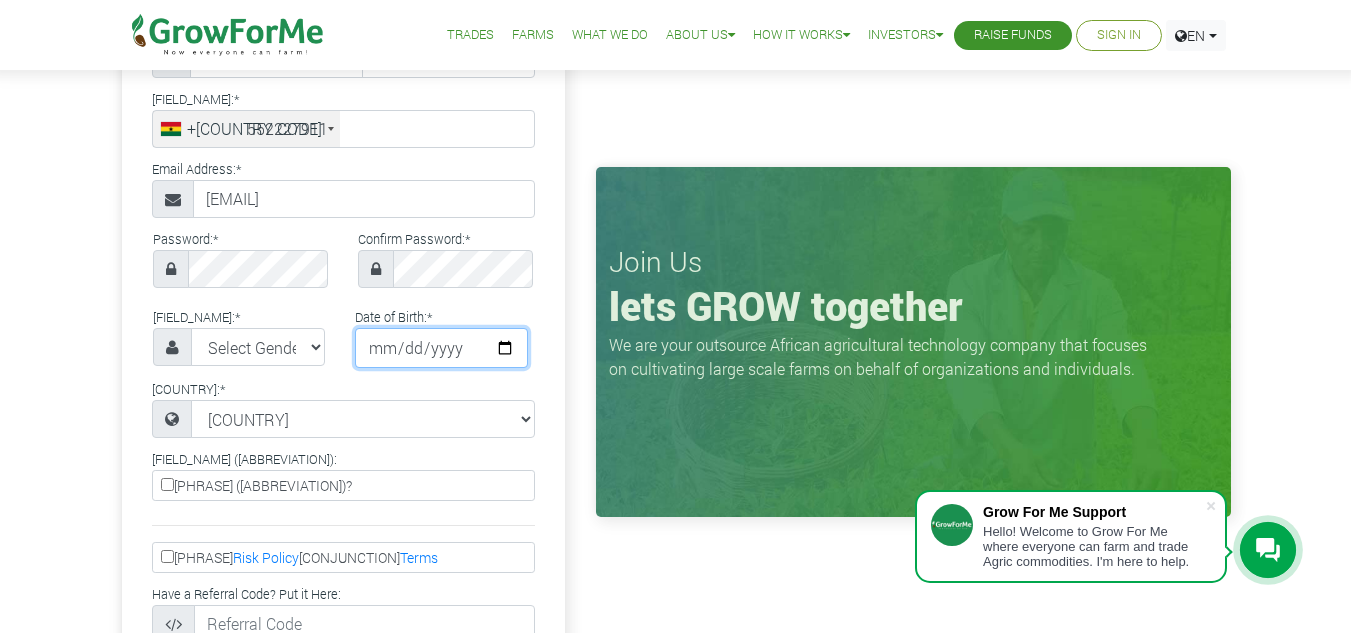 click at bounding box center [441, 348] 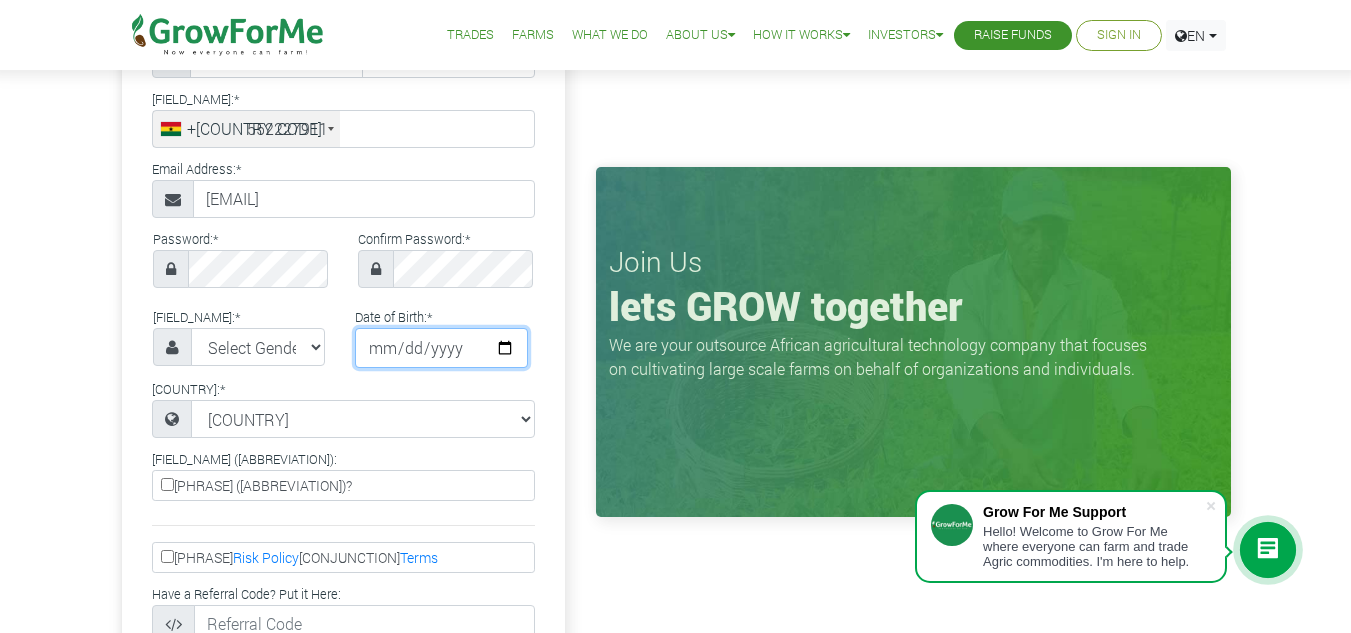 click at bounding box center (441, 348) 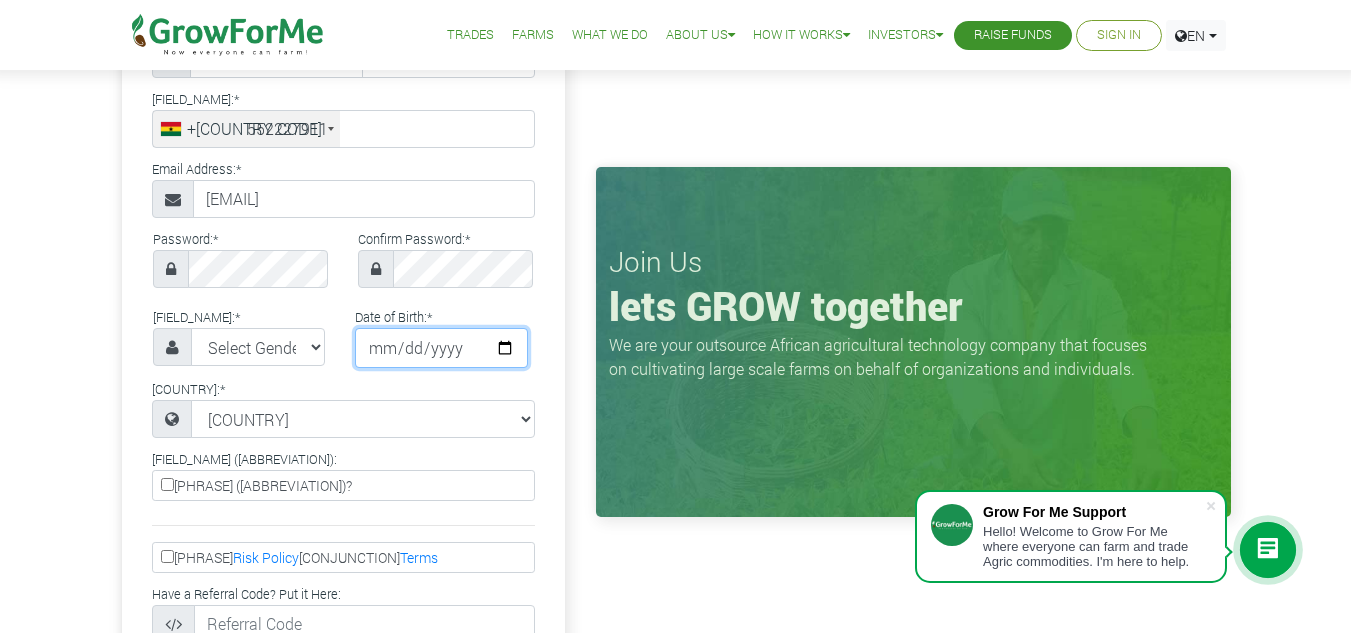 type on "1996-05-19" 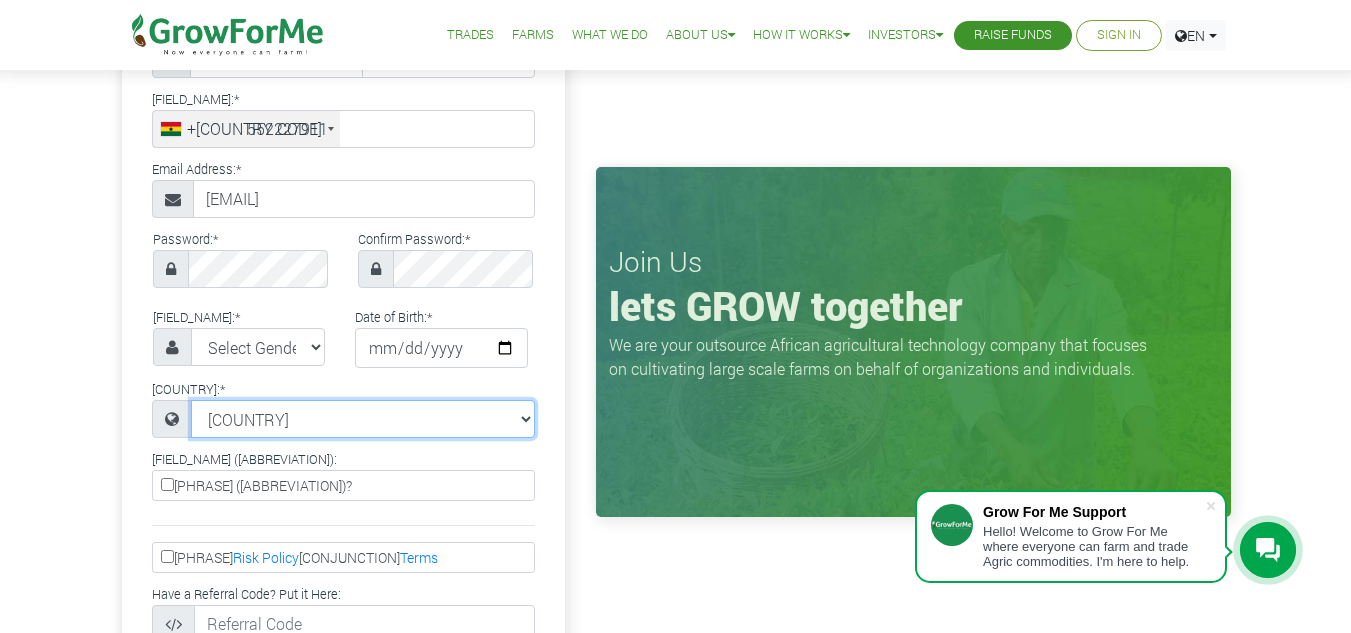 click on "Select Current Country
Afghanistan
Albania
Algeria
American Samoa
Andorra
Angola
Anguilla
Antigua & Barbuda
Argentina
Armenia
Aruba
Australia
Austria
Azerbaijan
Bahamas
Benin" at bounding box center (363, 419) 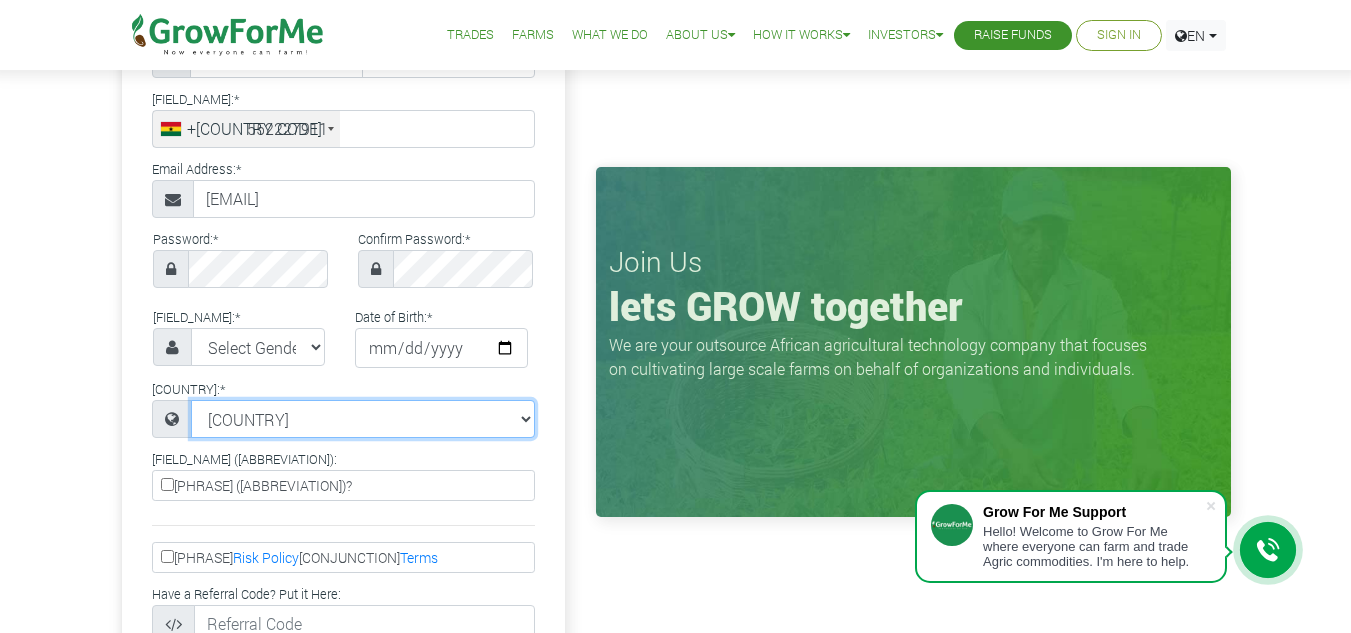 select on "Ghana" 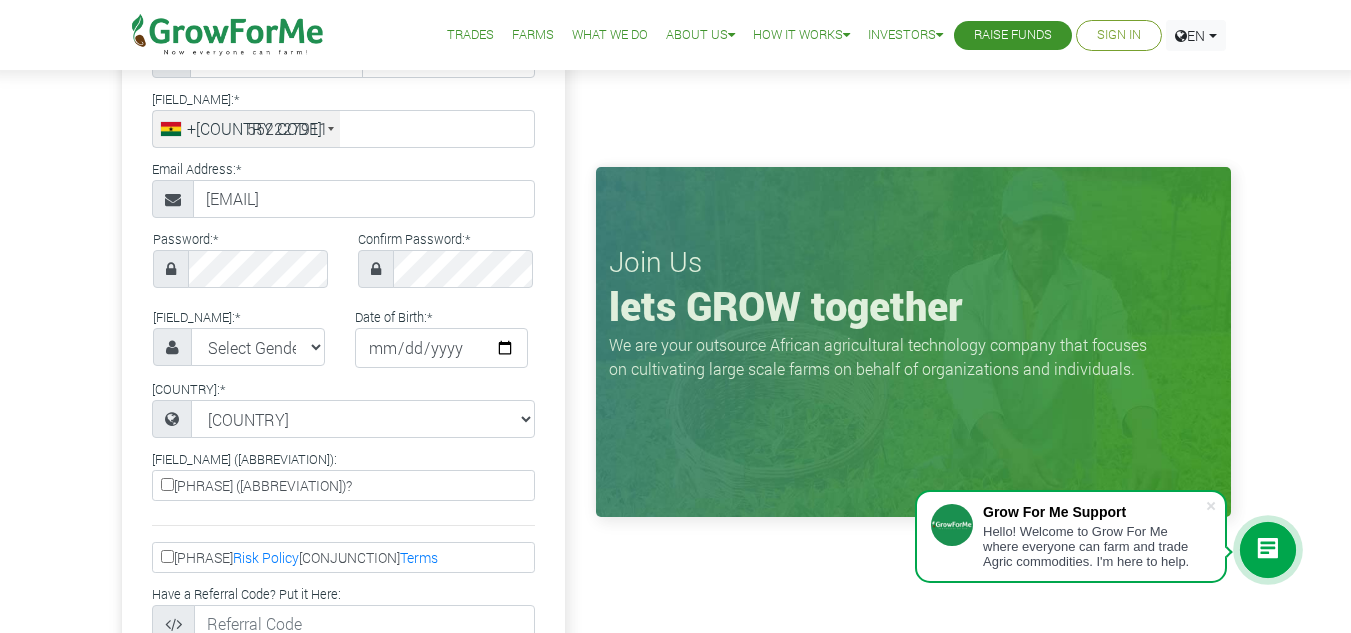 click on "I accept the   Risk Policy    and  Terms" at bounding box center [167, 556] 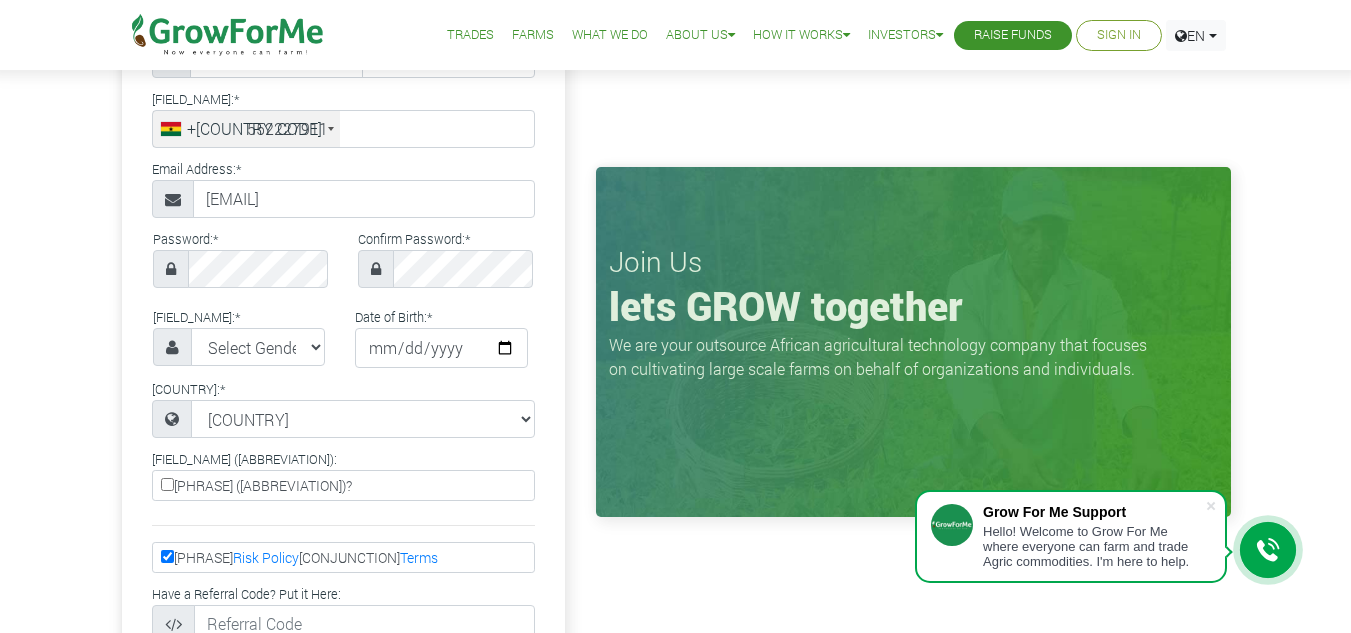 click on "Join Us
lets GROW together
We are your outsource African agricultural technology company that focuses on cultivating large scale farms on behalf of organizations and individuals." at bounding box center (913, 351) 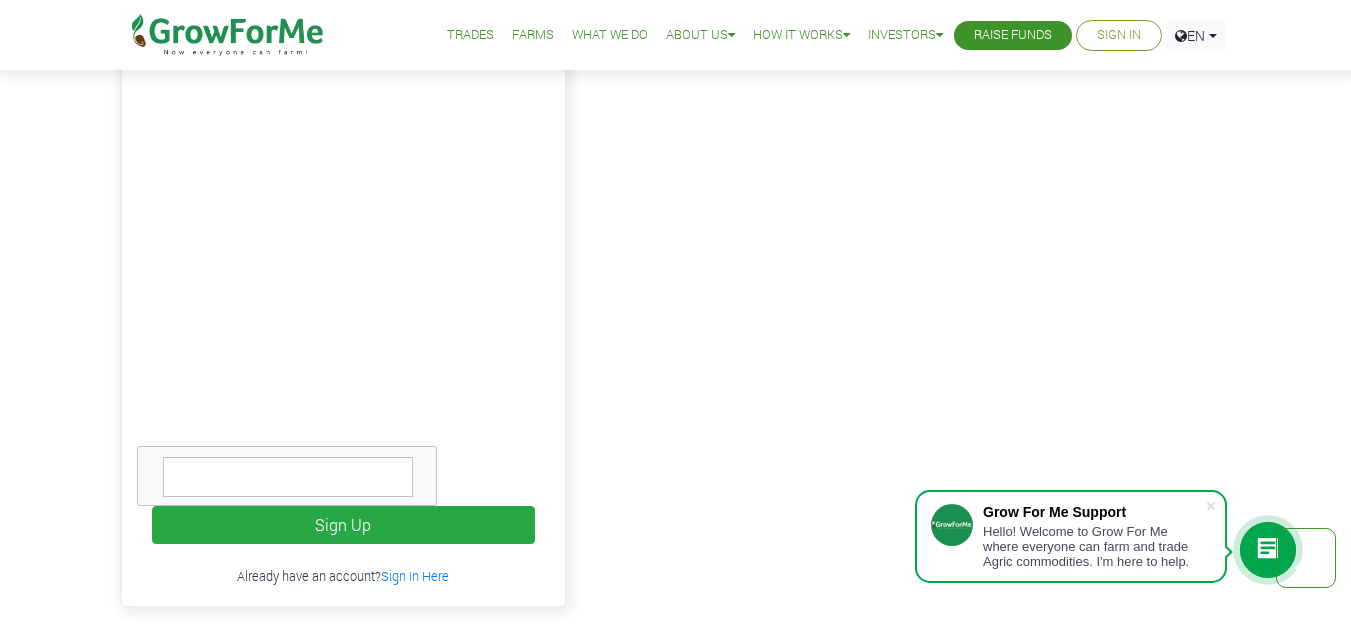 scroll, scrollTop: 960, scrollLeft: 0, axis: vertical 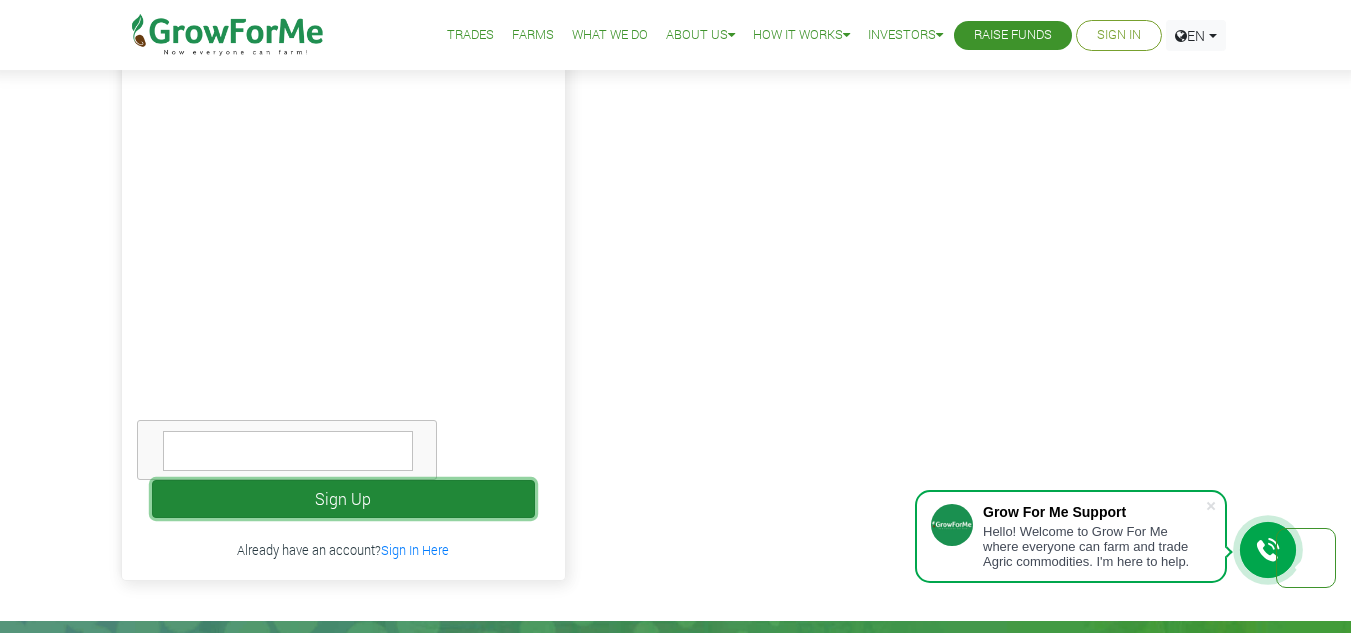 click on "Sign Up" at bounding box center [343, 499] 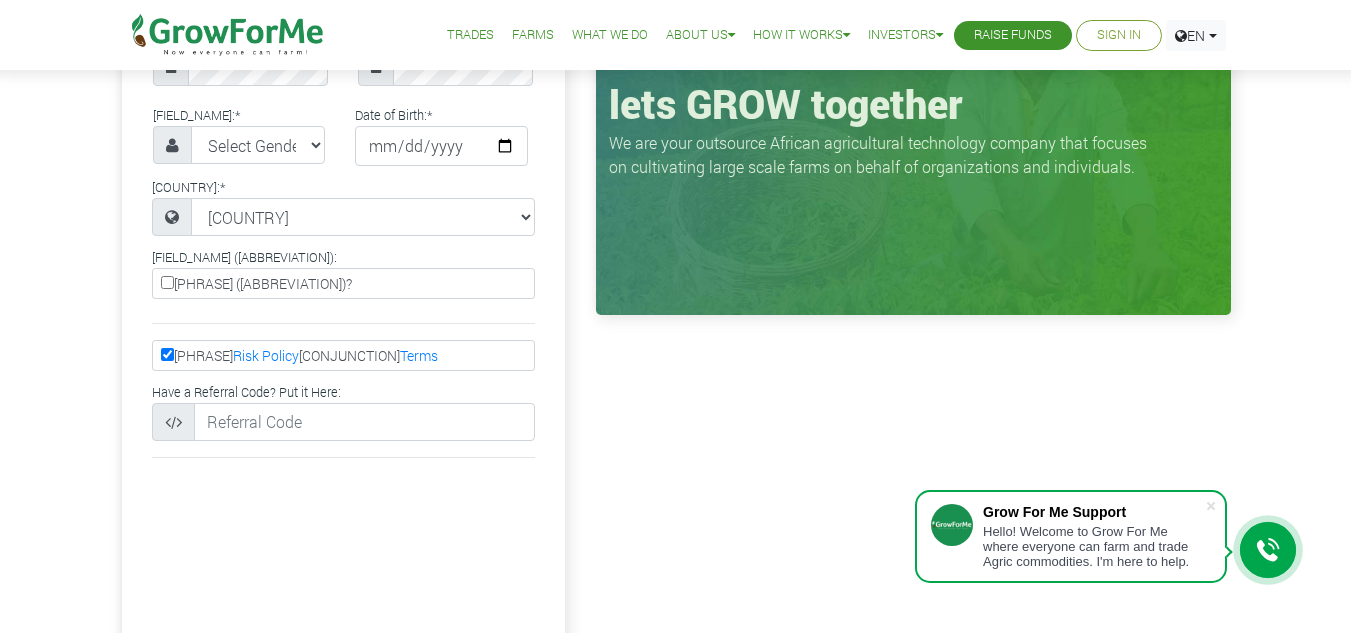 scroll, scrollTop: 468, scrollLeft: 0, axis: vertical 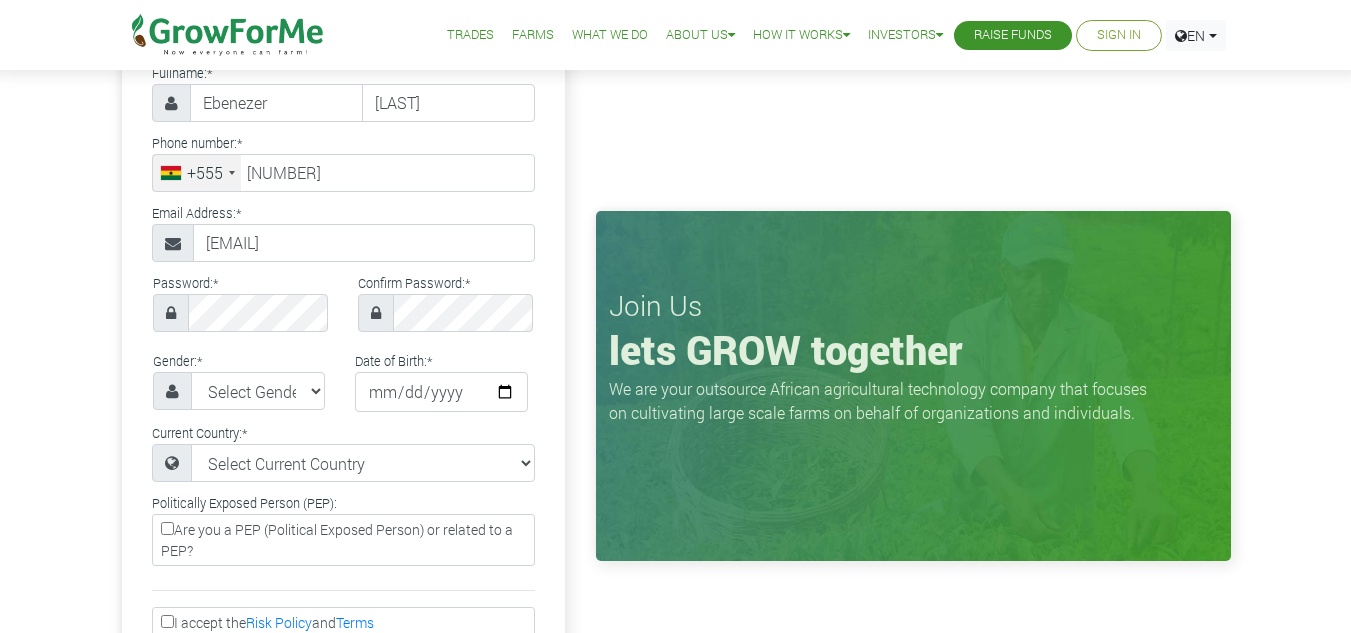 type on "552227911" 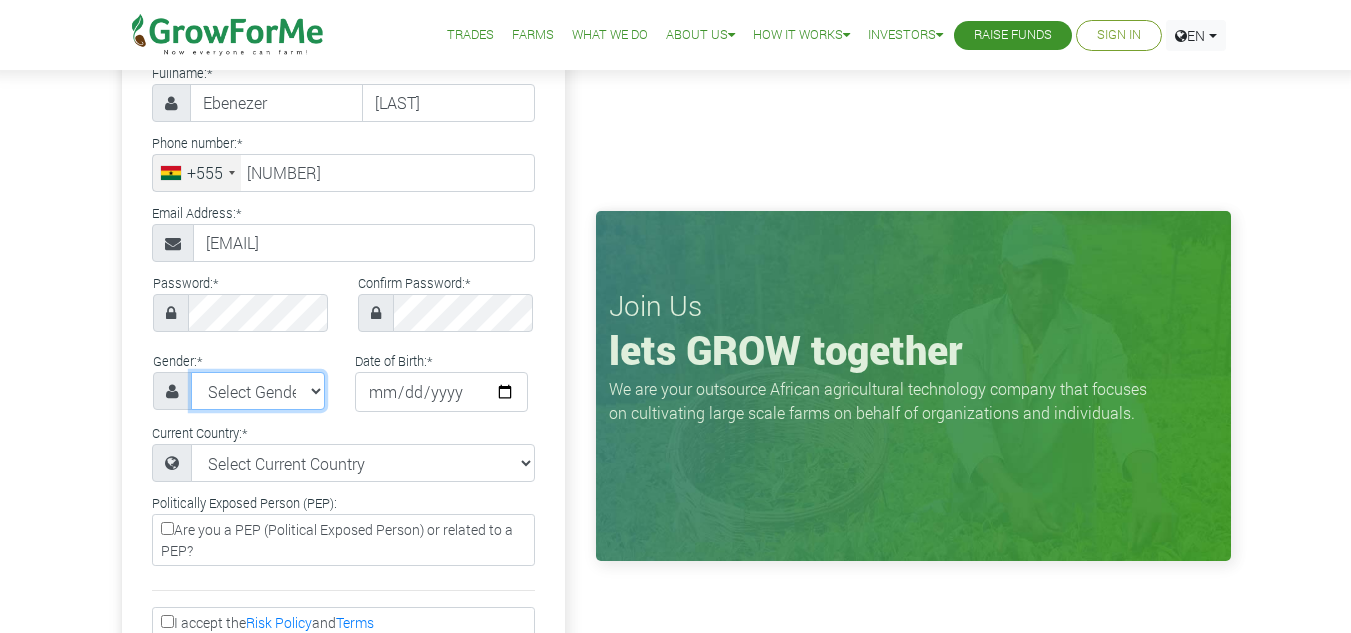 click on "Select Gender
Female
Male" at bounding box center (258, 391) 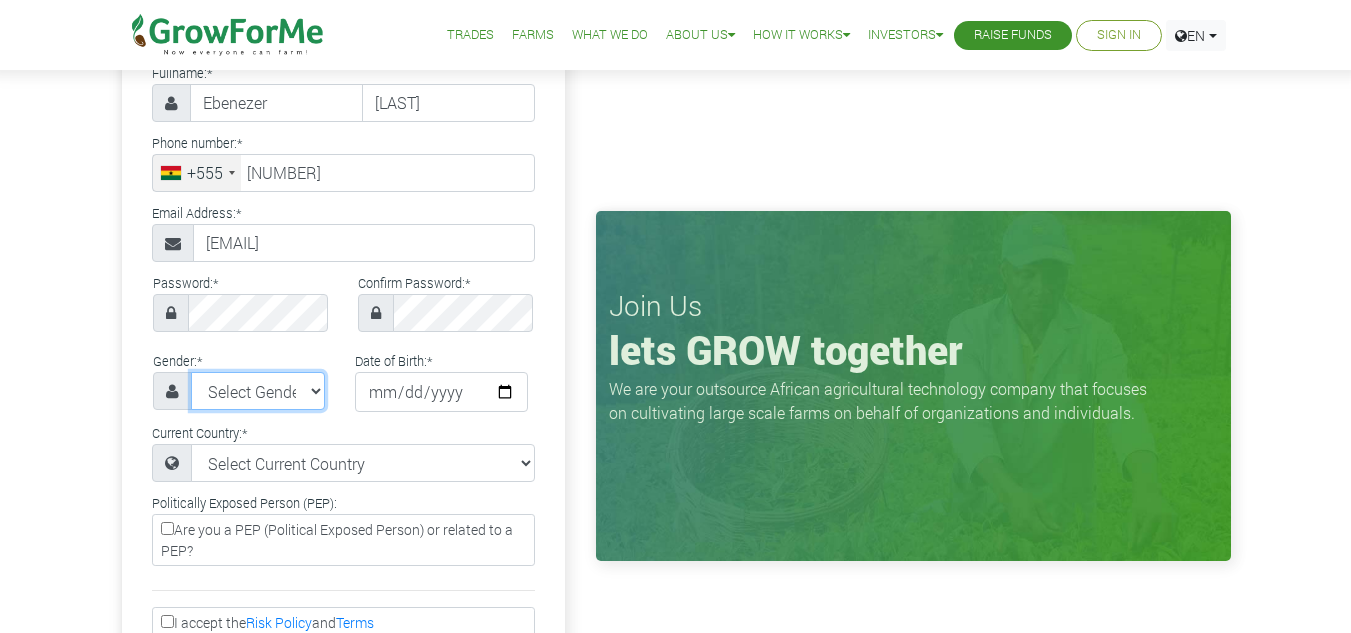 select on "[CITY]" 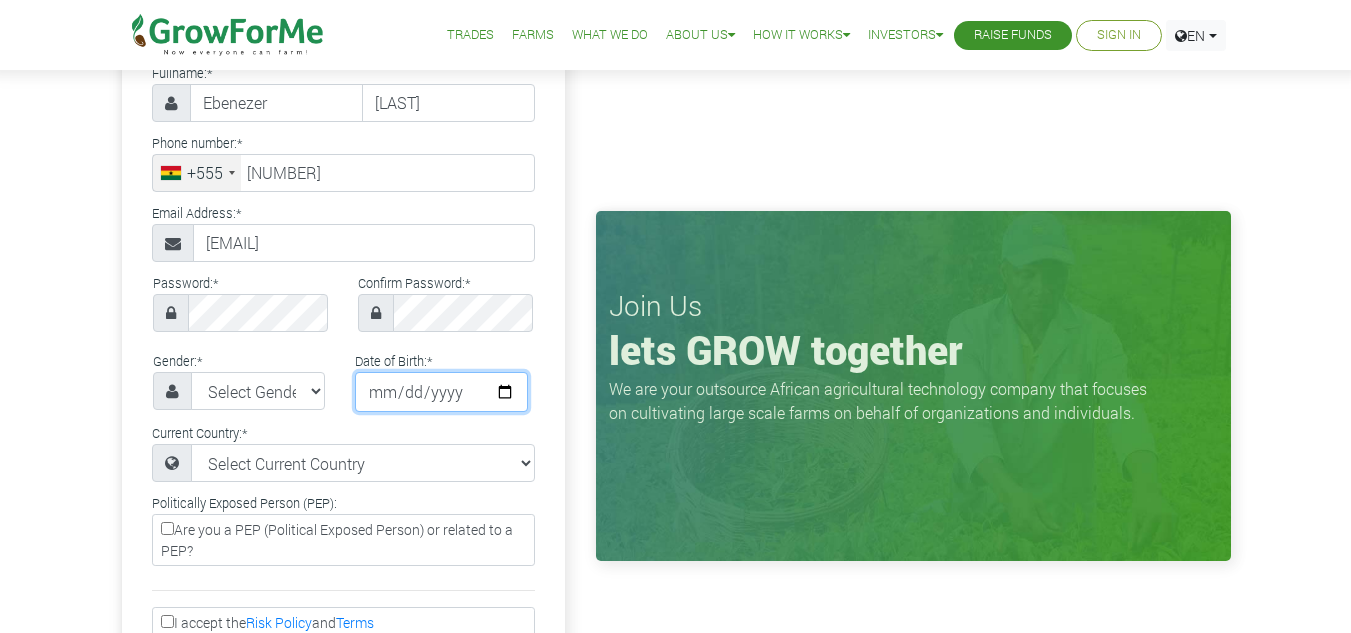 click at bounding box center [441, 392] 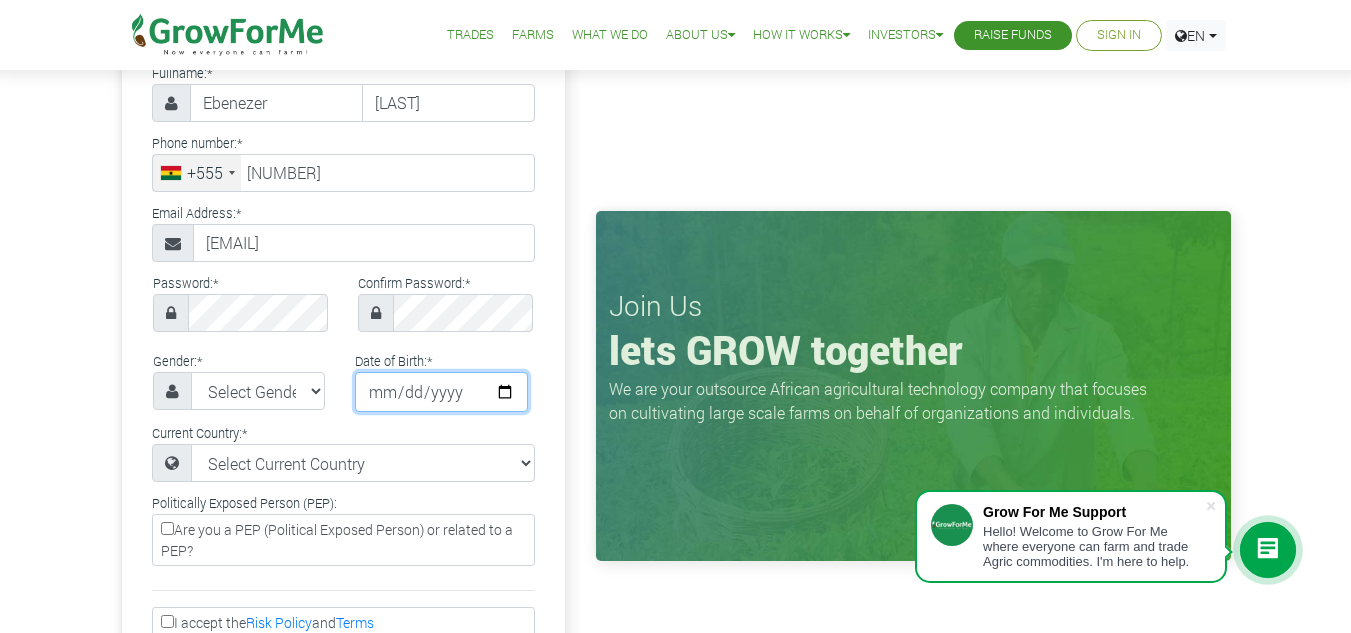 type on "[DATE]" 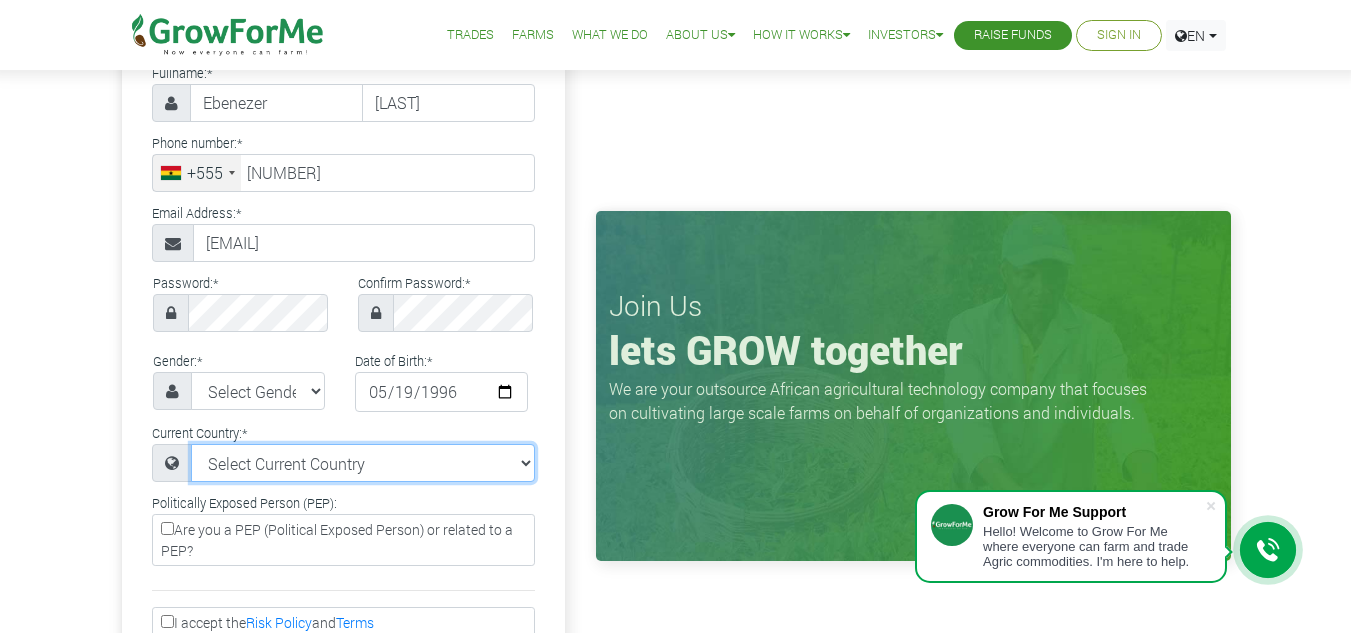 click on "Select Current Country
Afghanistan
Albania
Algeria
American Samoa
Andorra
Angola
Anguilla
Antigua & Barbuda
Argentina
Armenia
Aruba
Australia
Austria
Azerbaijan
Bahamas
Benin" at bounding box center (363, 463) 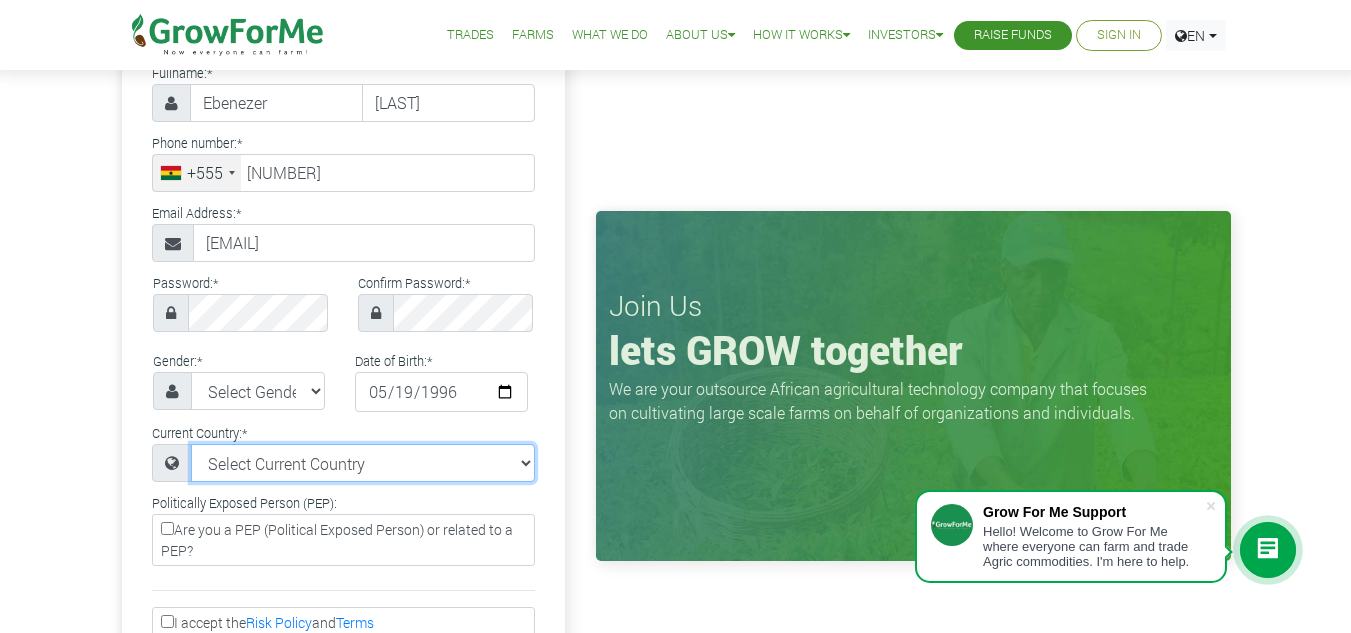 select on "[COUNTRY]" 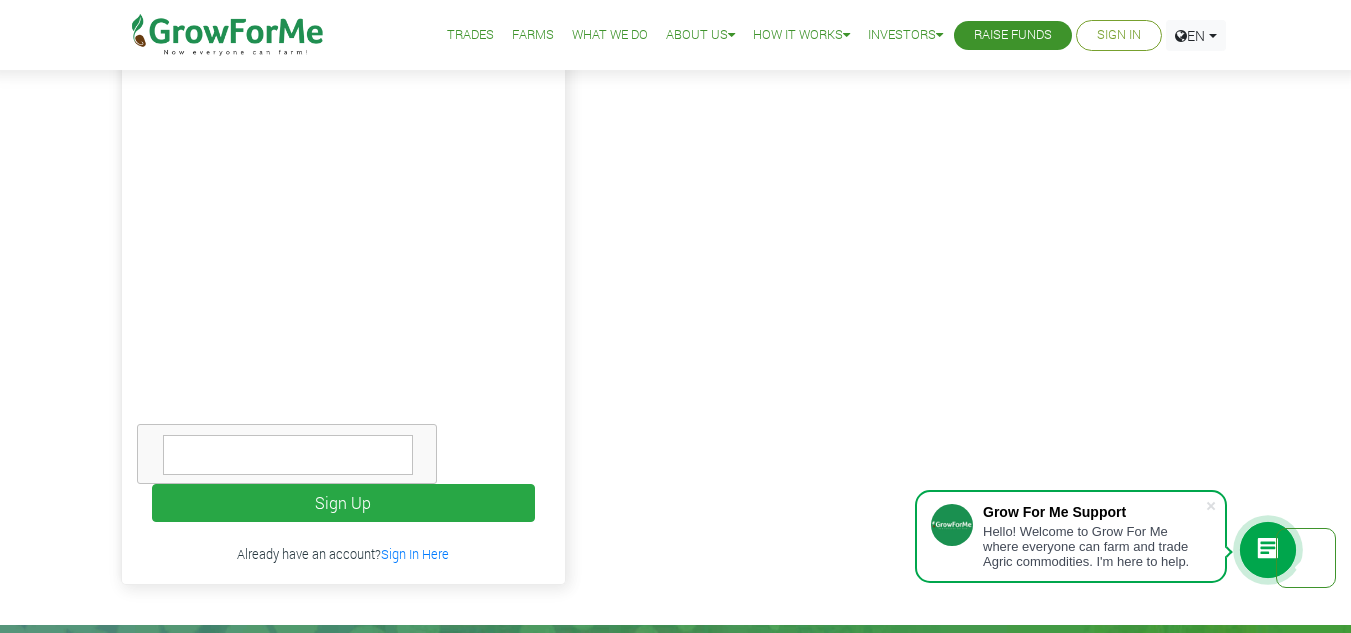 scroll, scrollTop: 996, scrollLeft: 0, axis: vertical 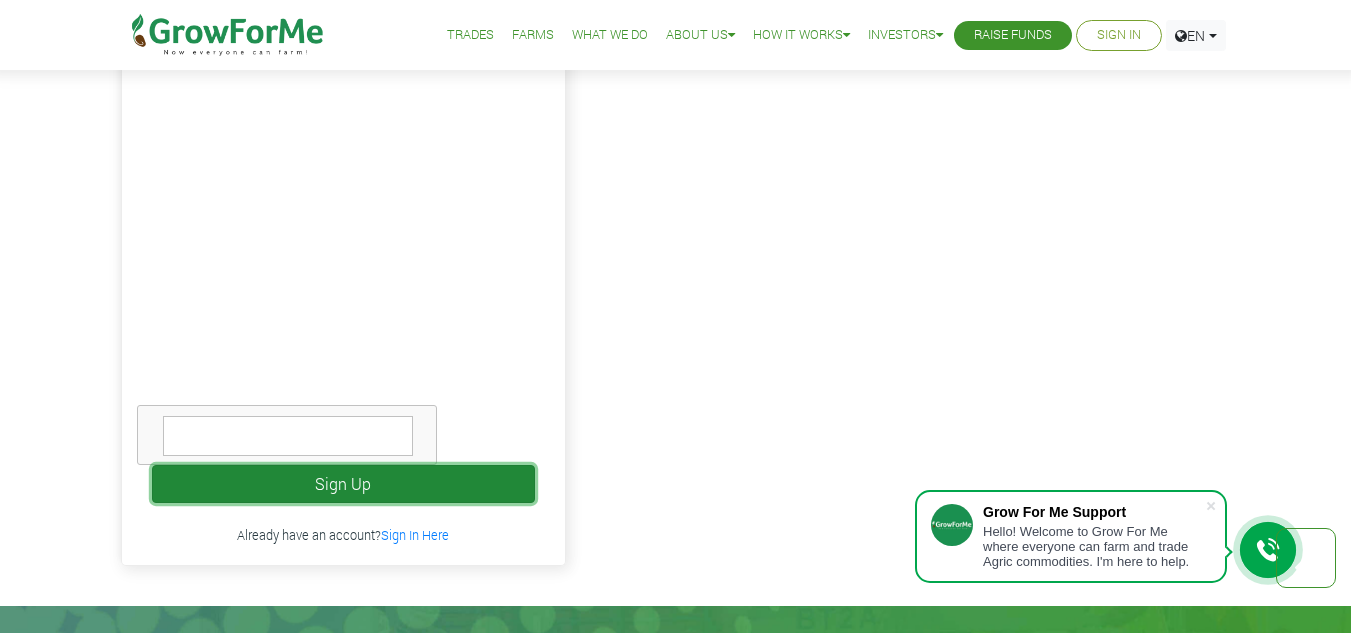 click on "Sign Up" at bounding box center (343, 484) 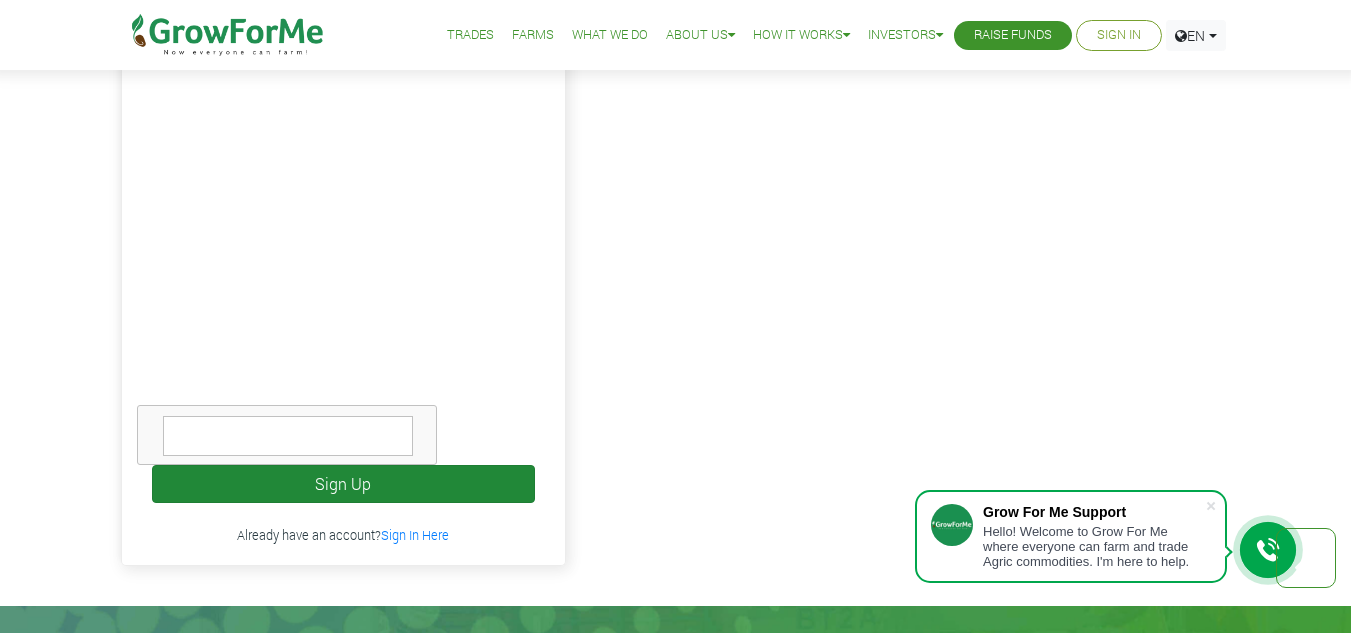 scroll, scrollTop: 851, scrollLeft: 0, axis: vertical 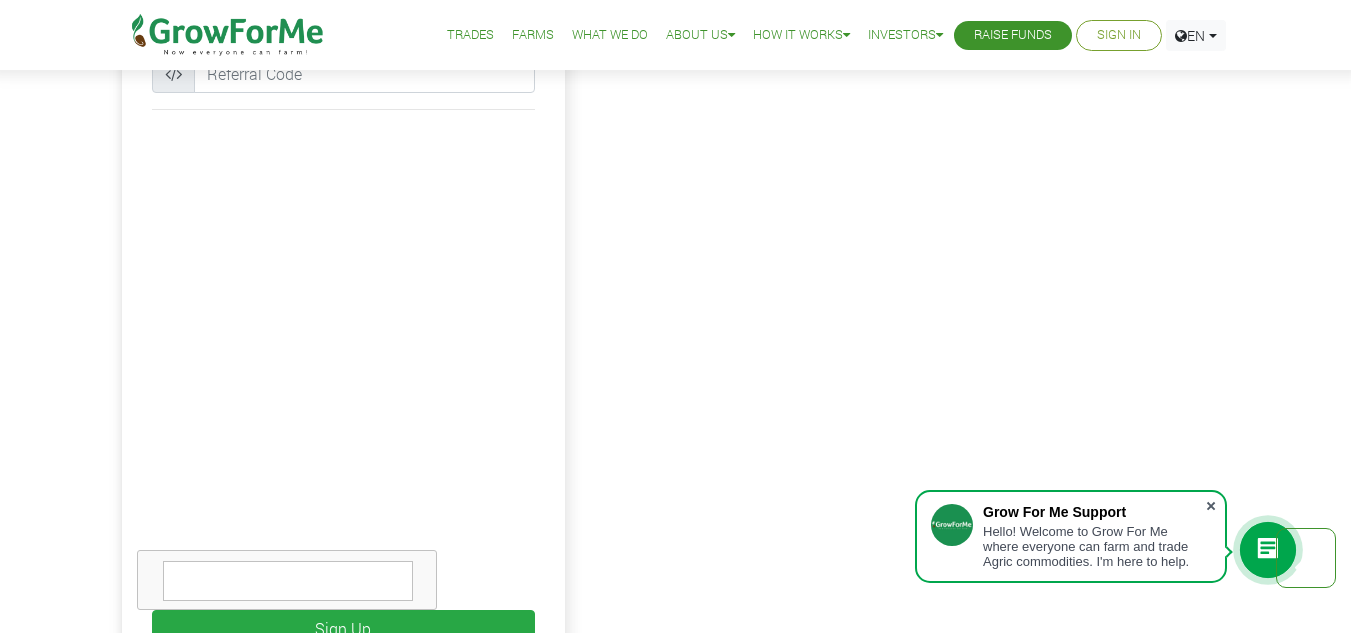 click at bounding box center [1211, 506] 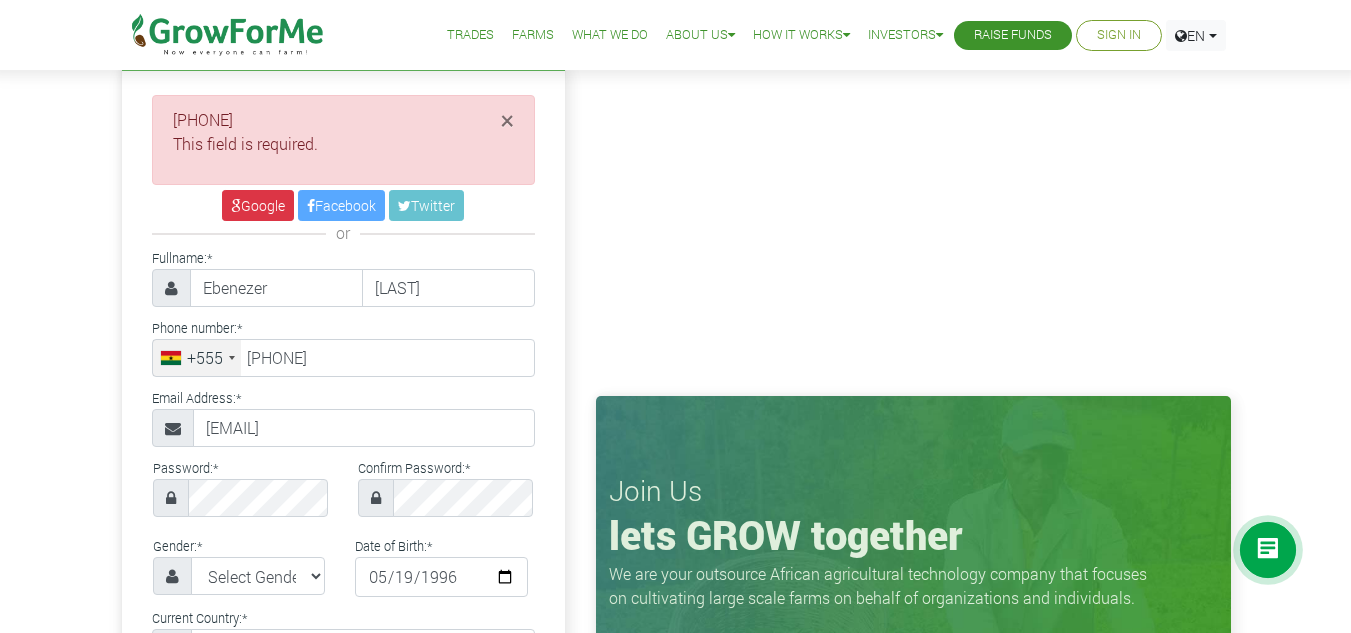 scroll, scrollTop: 11, scrollLeft: 0, axis: vertical 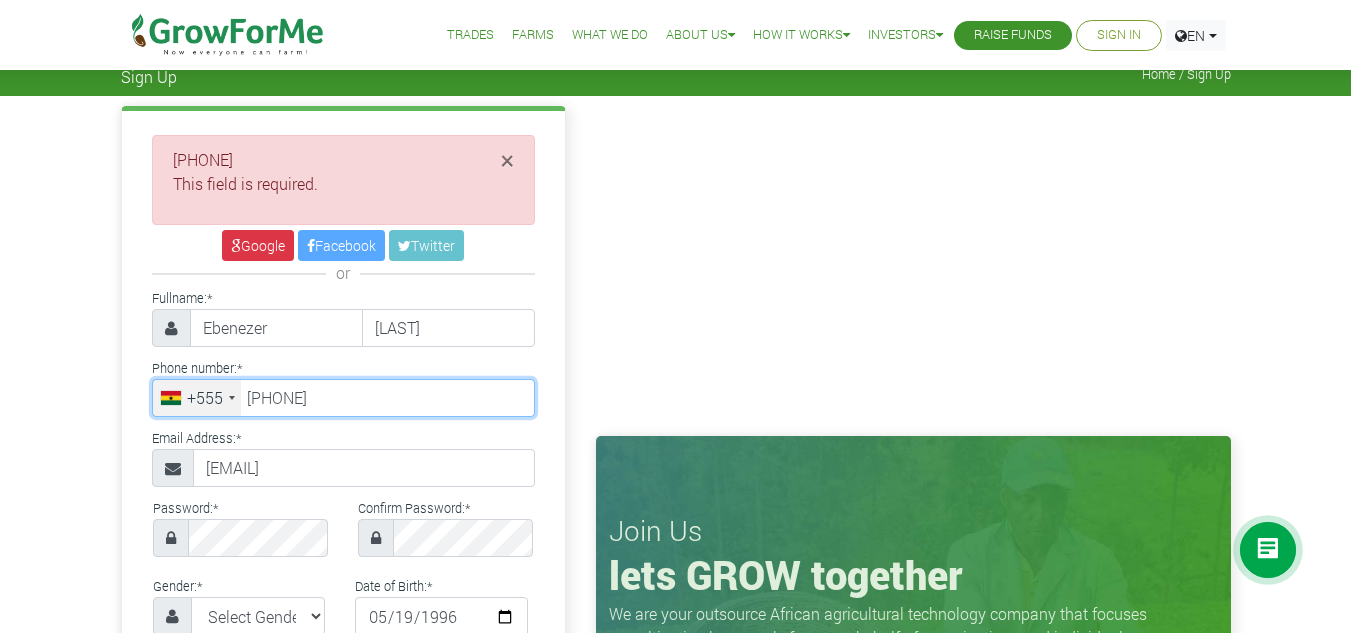 click on "55 222 7911" at bounding box center (343, 398) 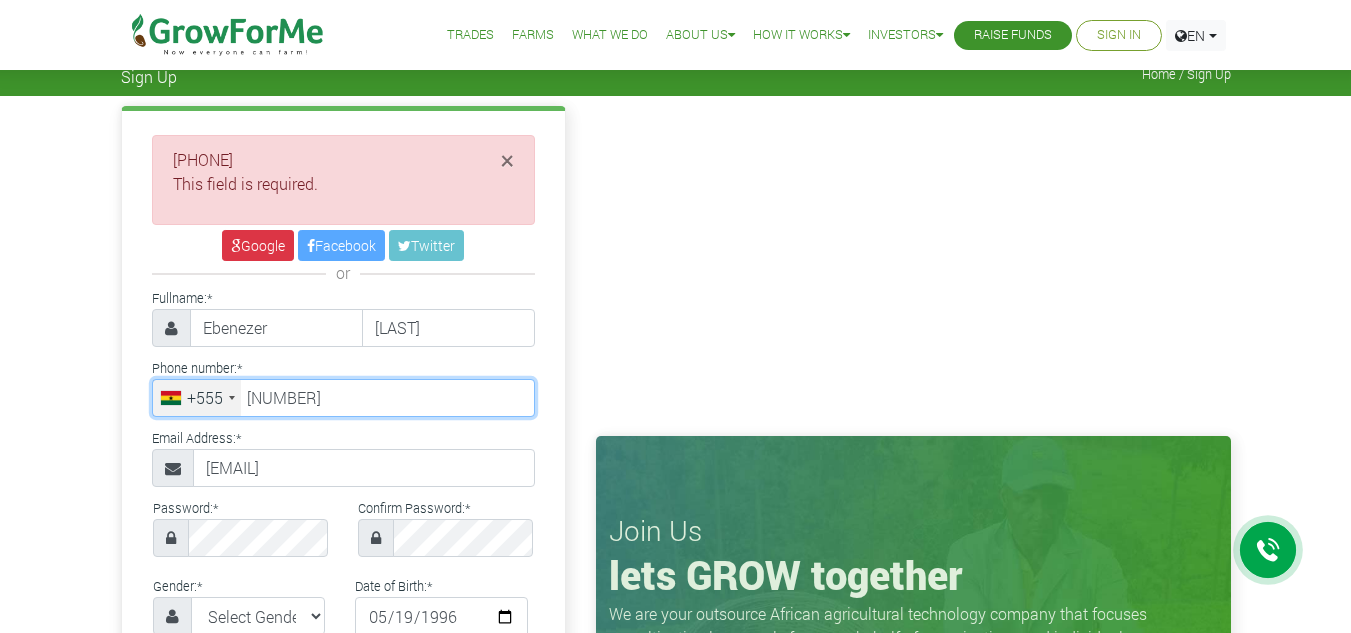 type on "55 222 7911" 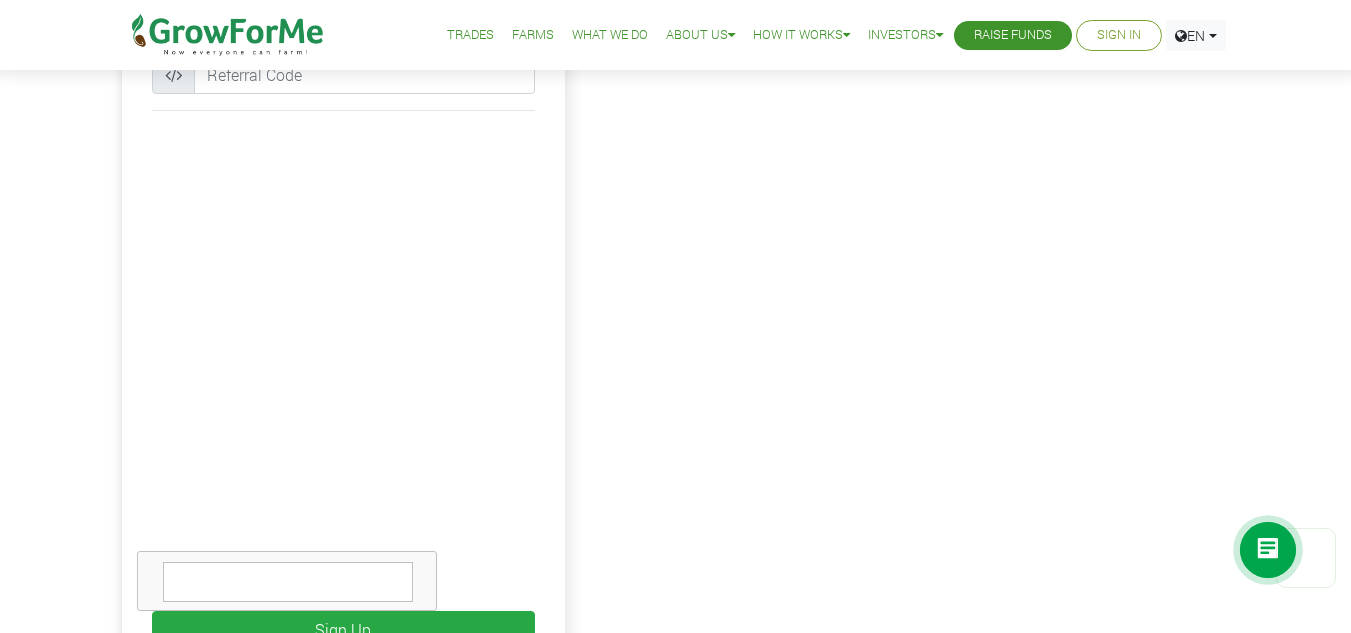 scroll, scrollTop: 917, scrollLeft: 0, axis: vertical 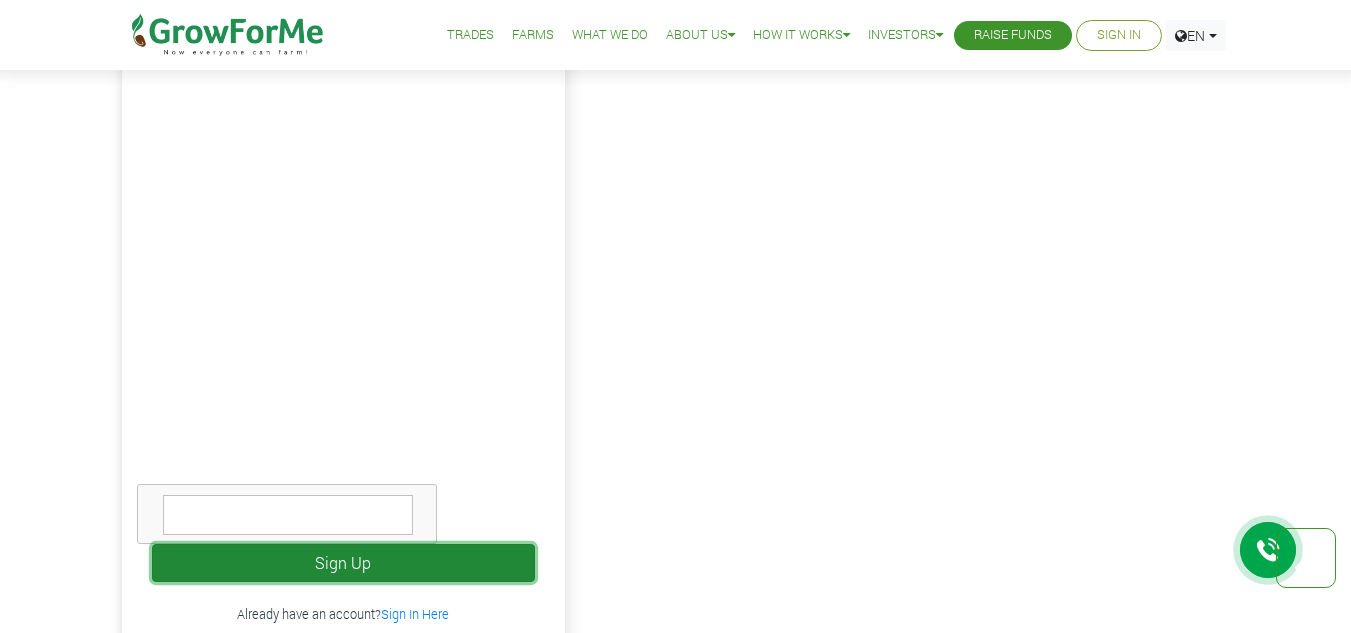click on "Sign Up" at bounding box center [343, 563] 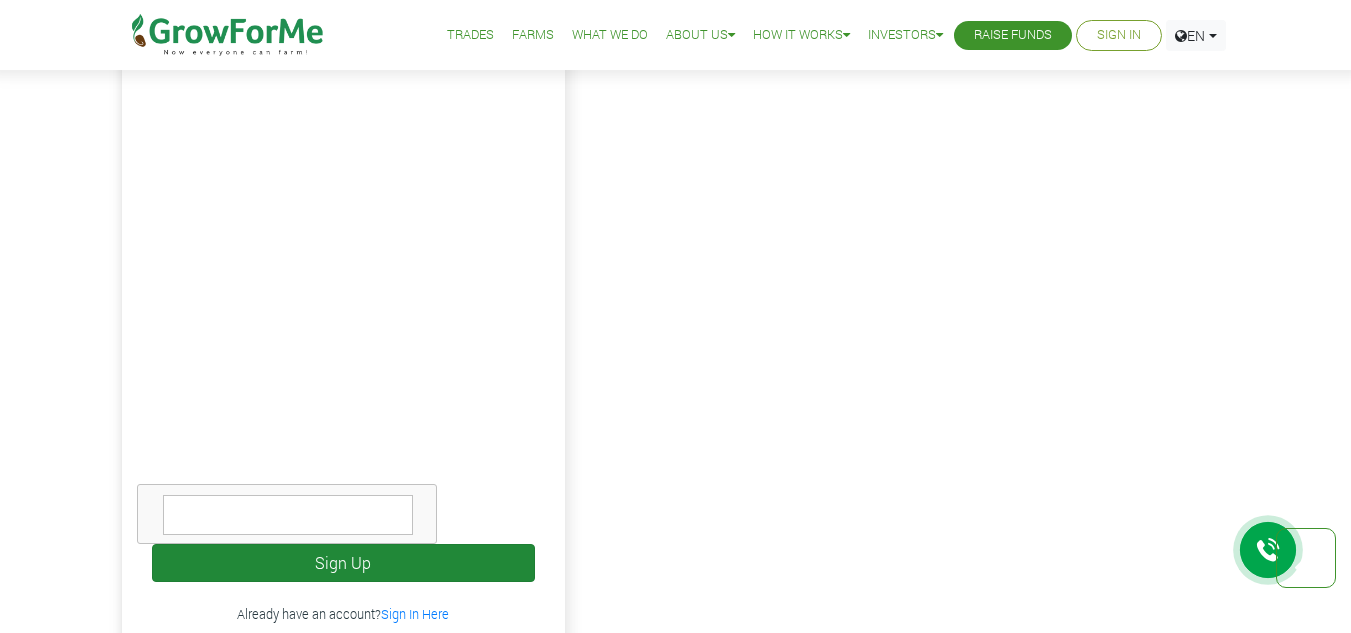 scroll, scrollTop: 851, scrollLeft: 0, axis: vertical 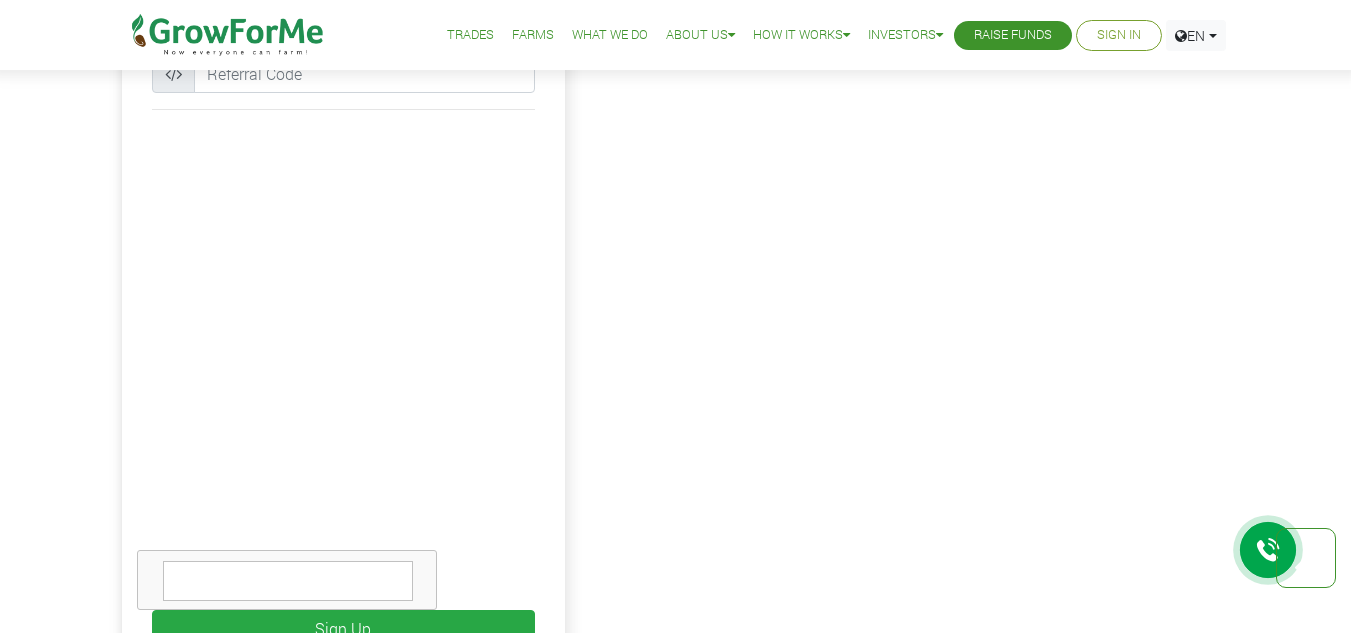 click at bounding box center [288, 581] 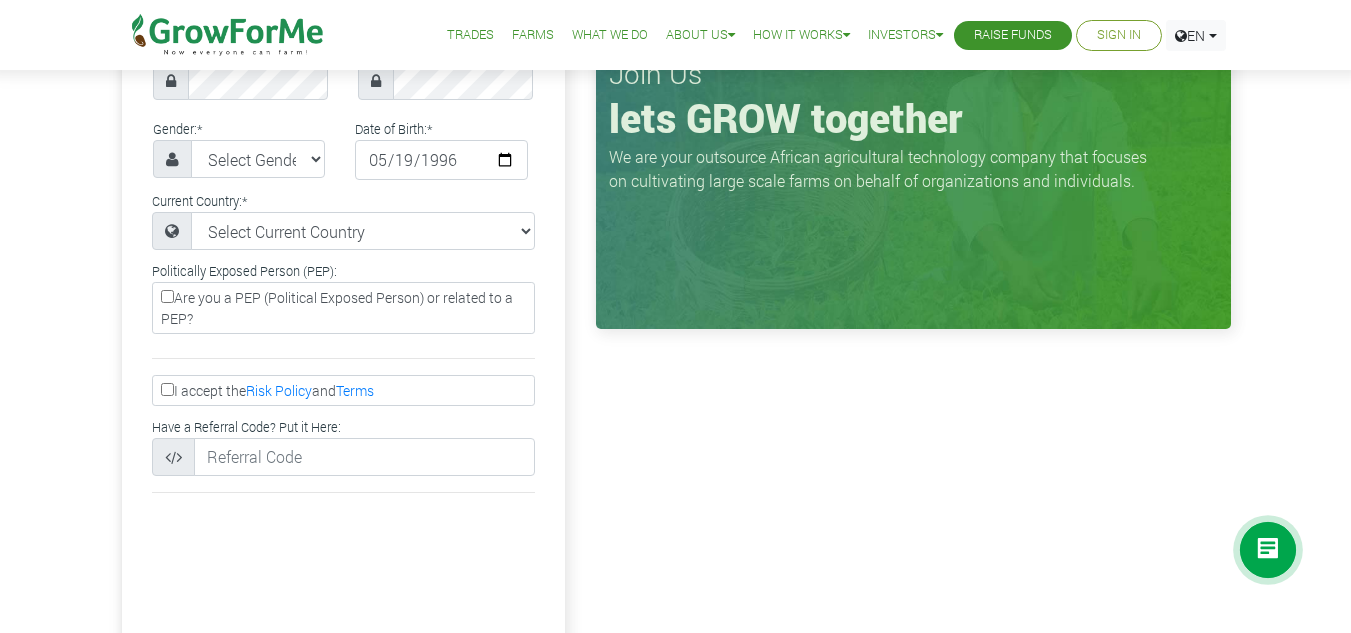 scroll, scrollTop: 451, scrollLeft: 0, axis: vertical 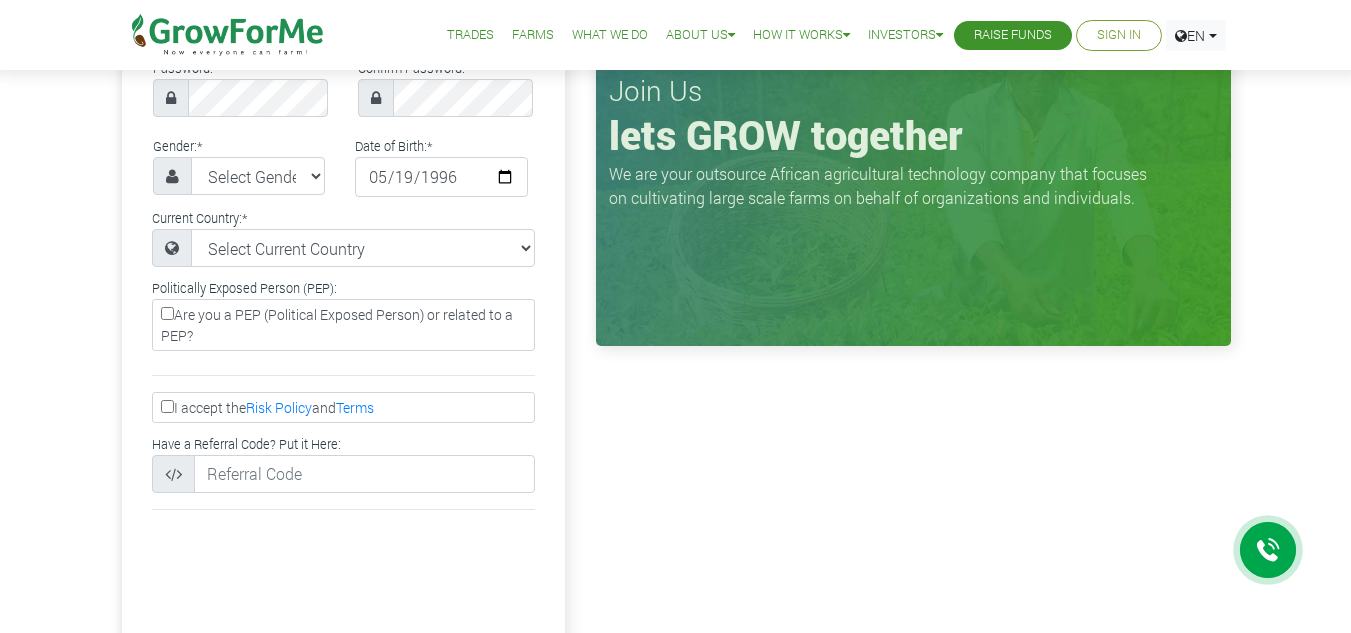 click on "I accept the   Risk Policy    and  Terms" at bounding box center (167, 406) 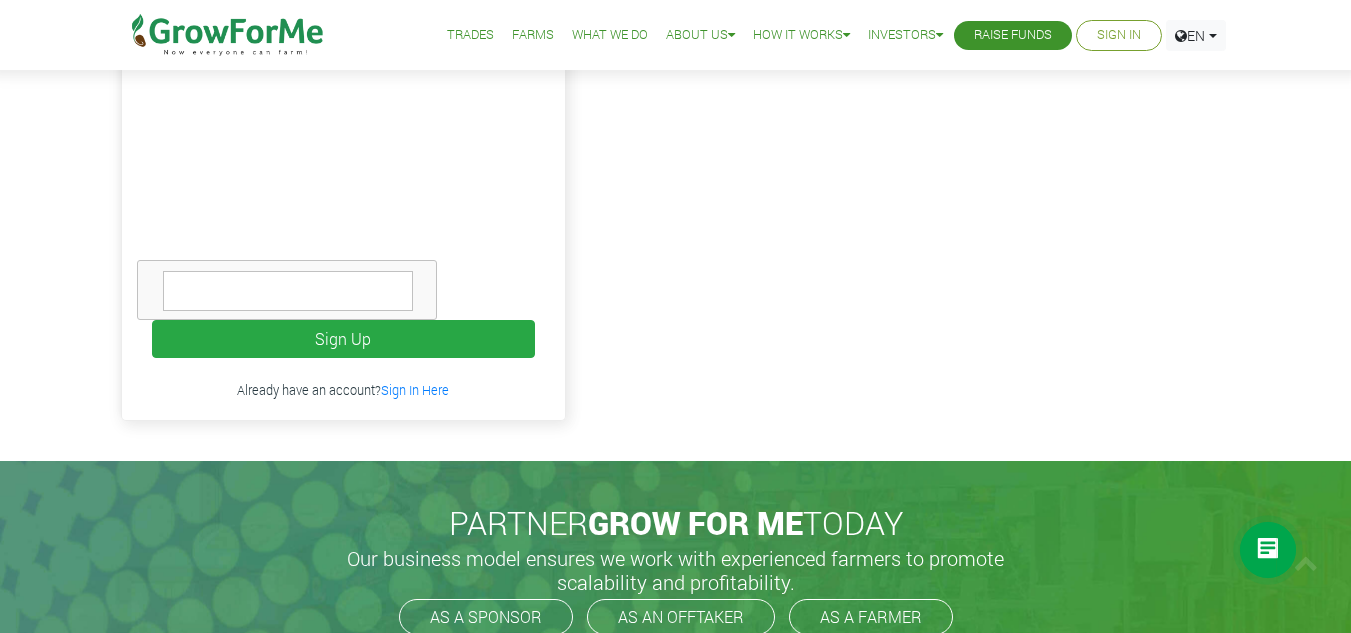 scroll, scrollTop: 1167, scrollLeft: 0, axis: vertical 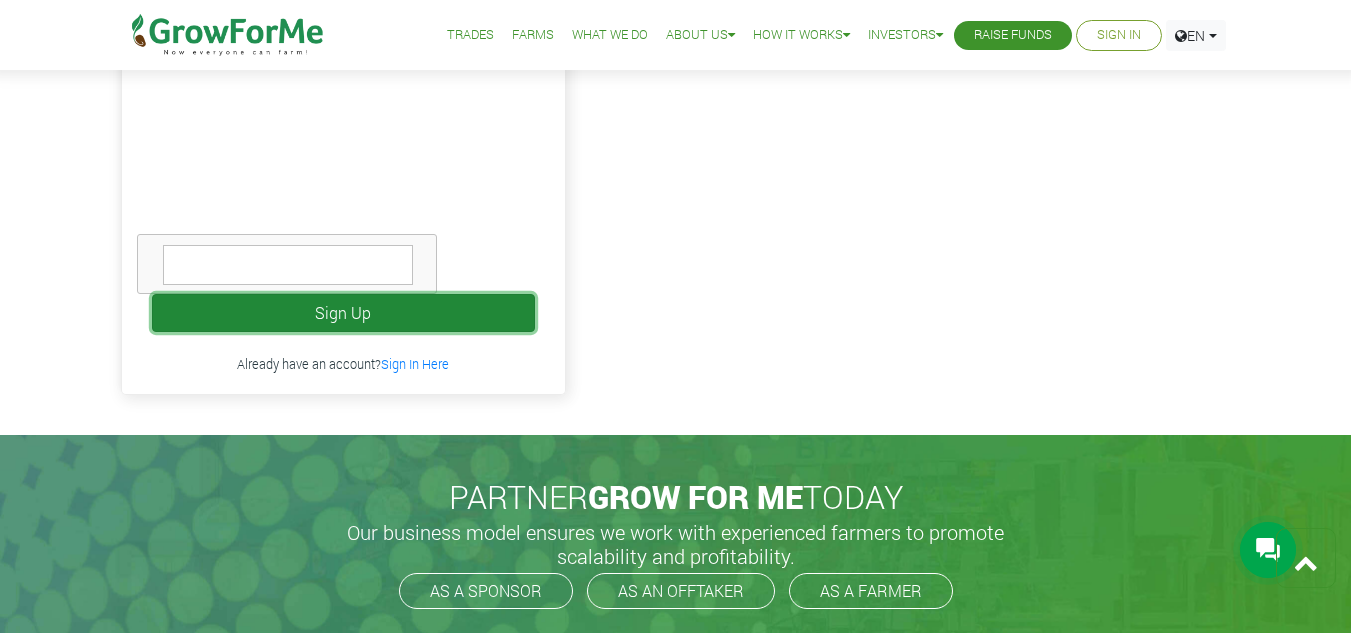 click on "Sign Up" at bounding box center [343, 313] 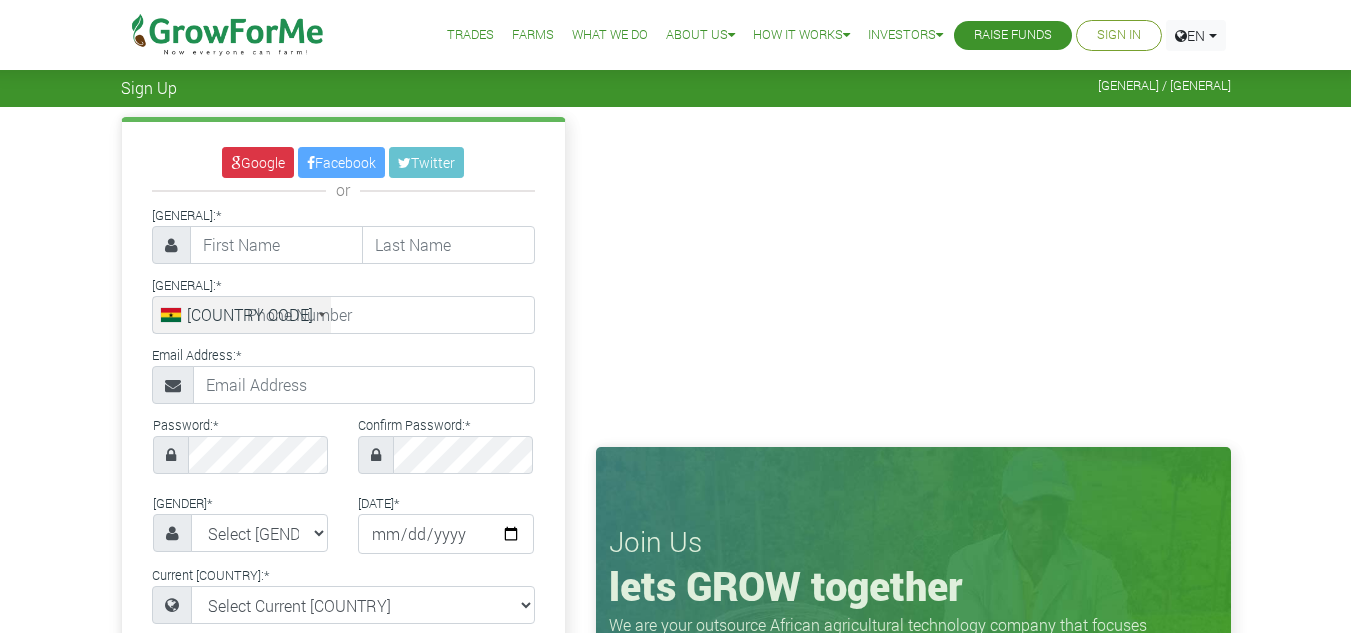 scroll, scrollTop: 0, scrollLeft: 0, axis: both 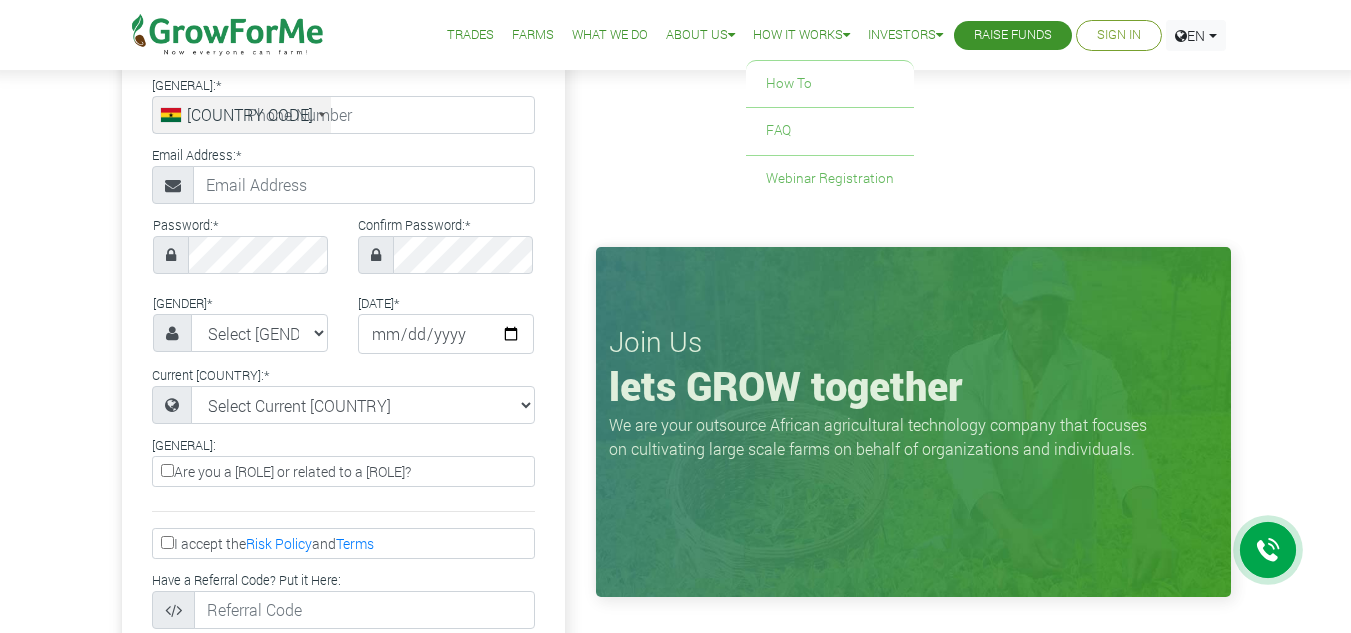 click on "How it Works" at bounding box center [801, 35] 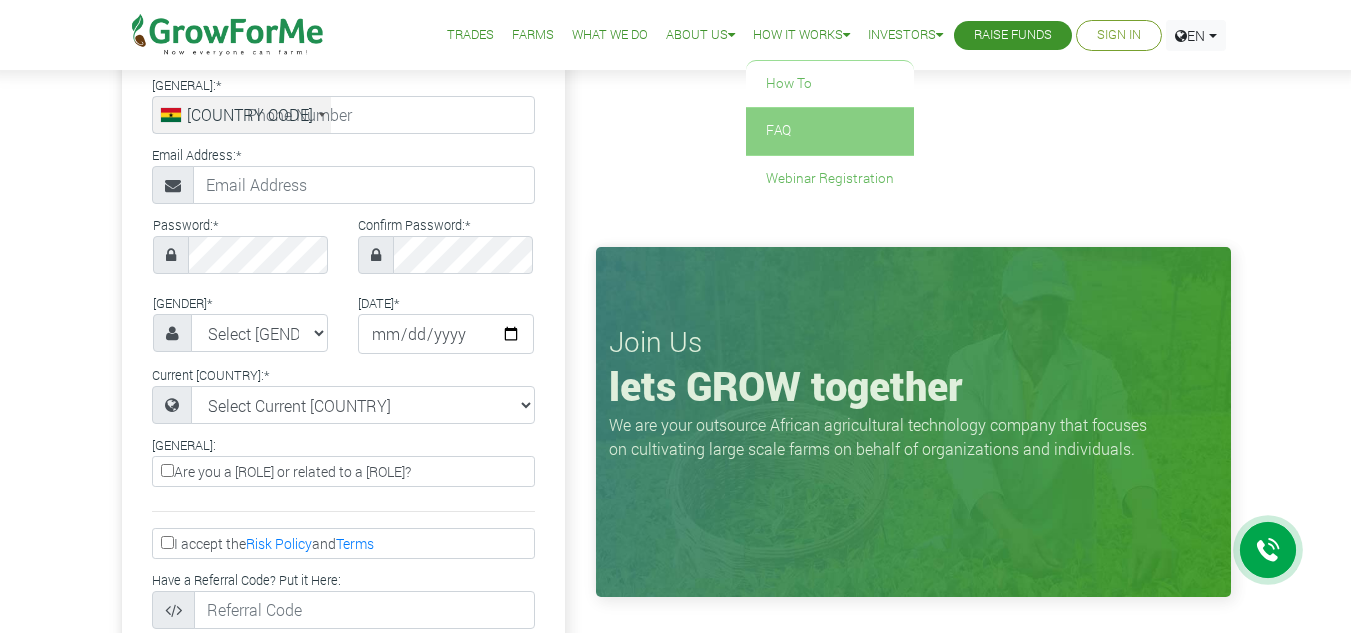 click on "FAQ" at bounding box center (830, 131) 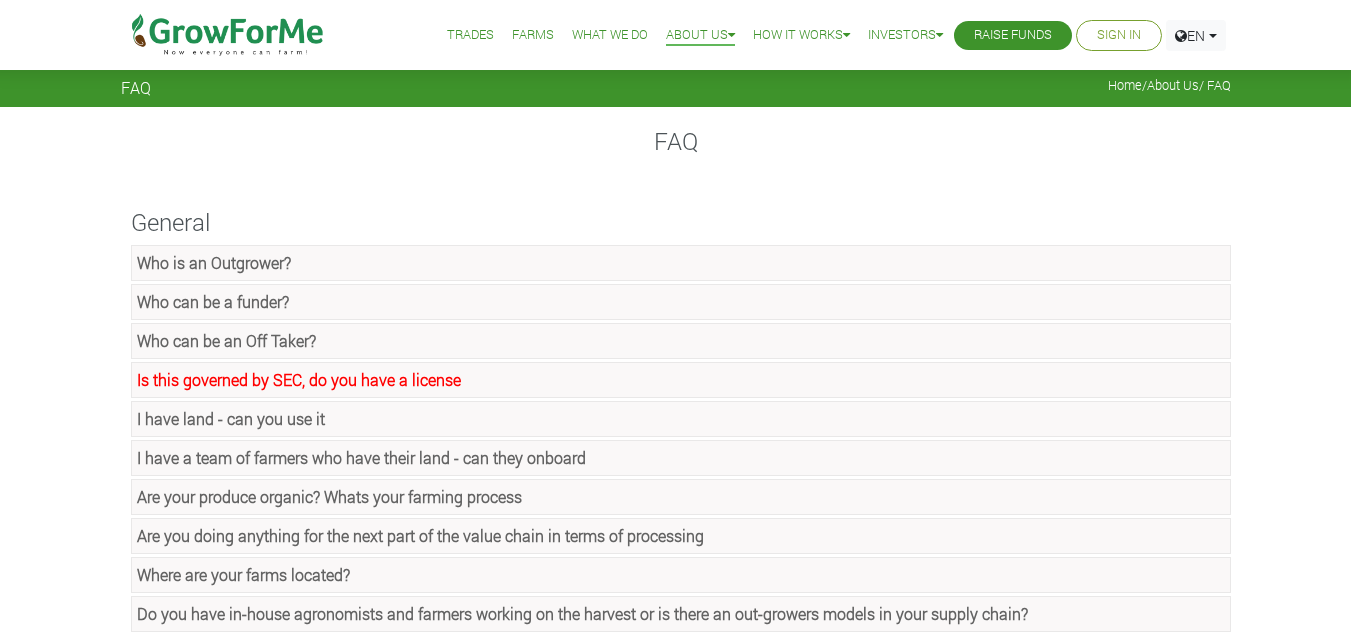 scroll, scrollTop: 0, scrollLeft: 0, axis: both 